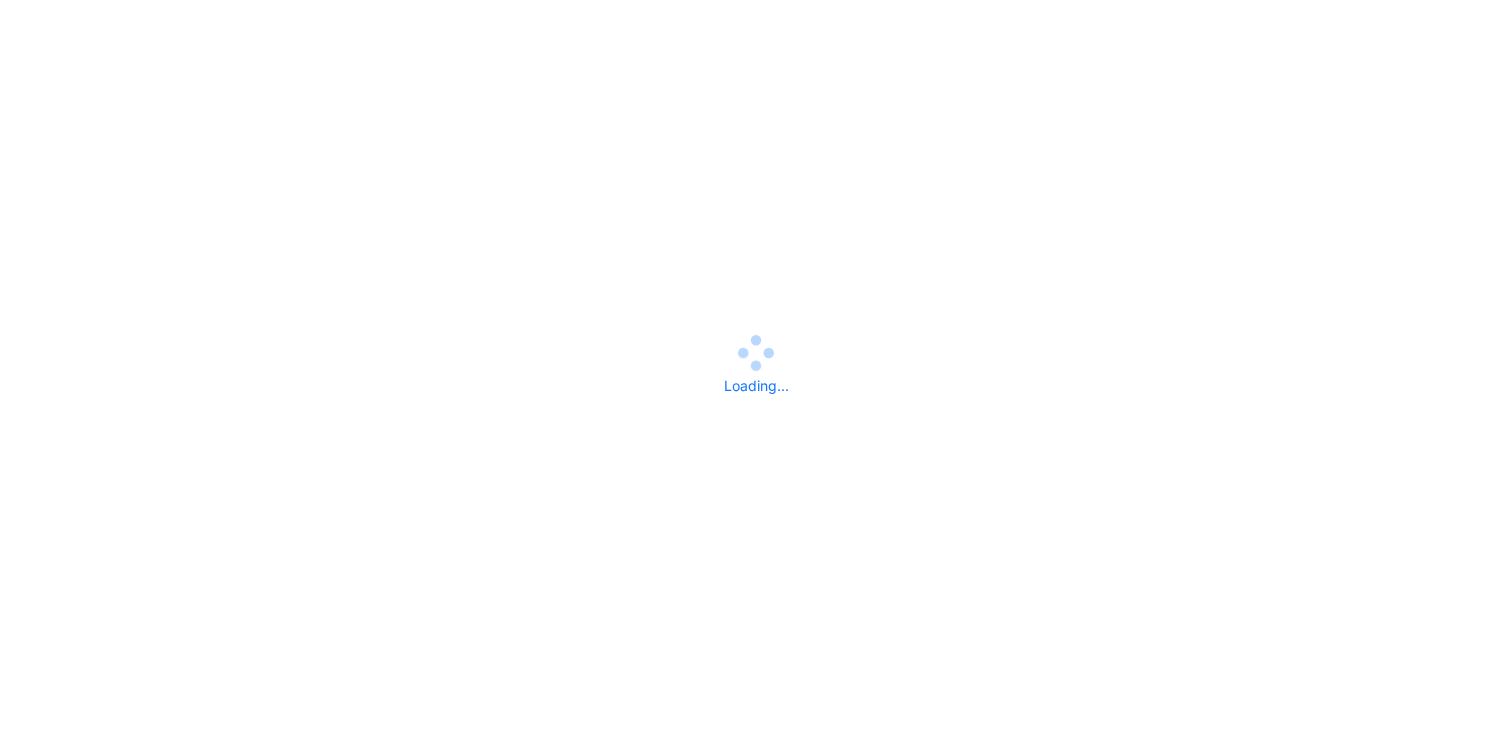 scroll, scrollTop: 0, scrollLeft: 0, axis: both 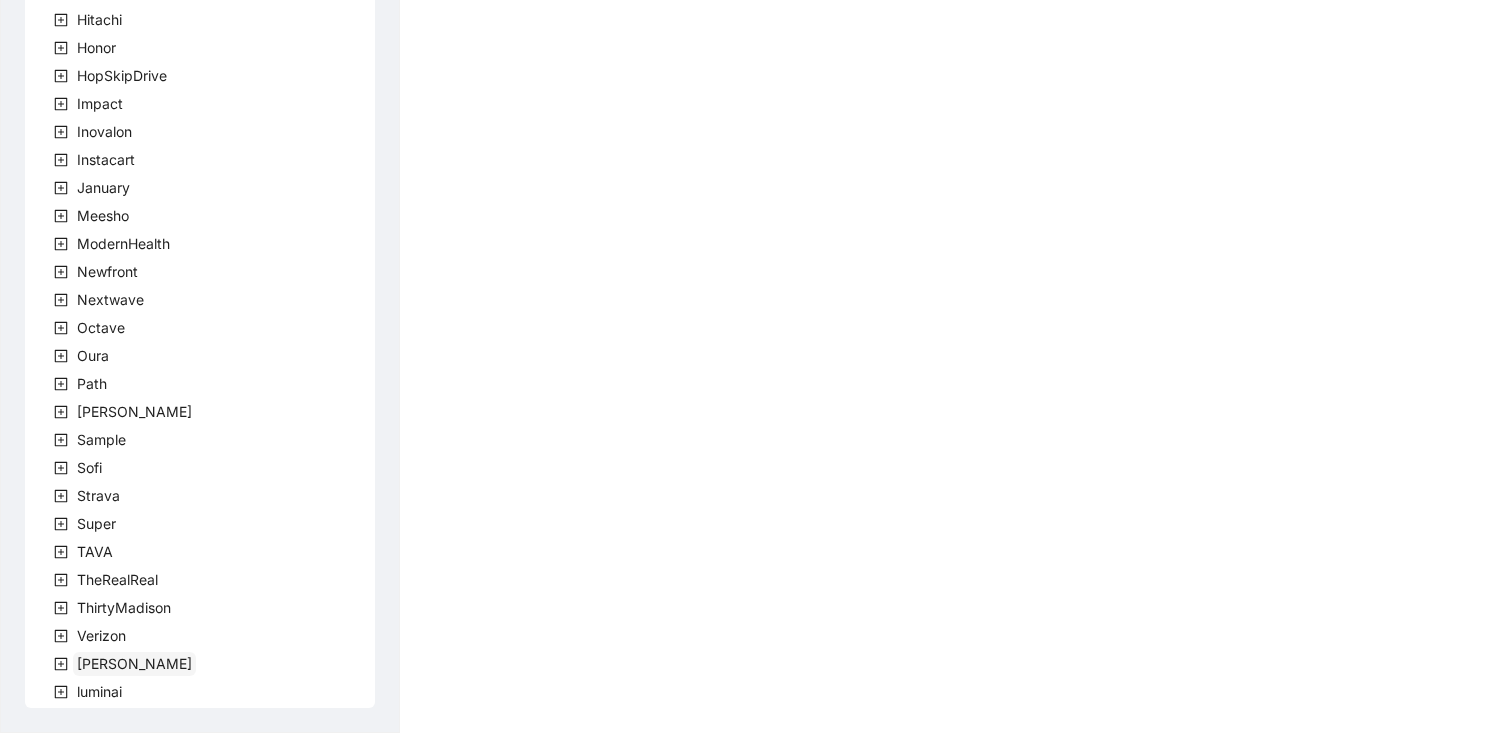 click on "[PERSON_NAME]" at bounding box center [134, 663] 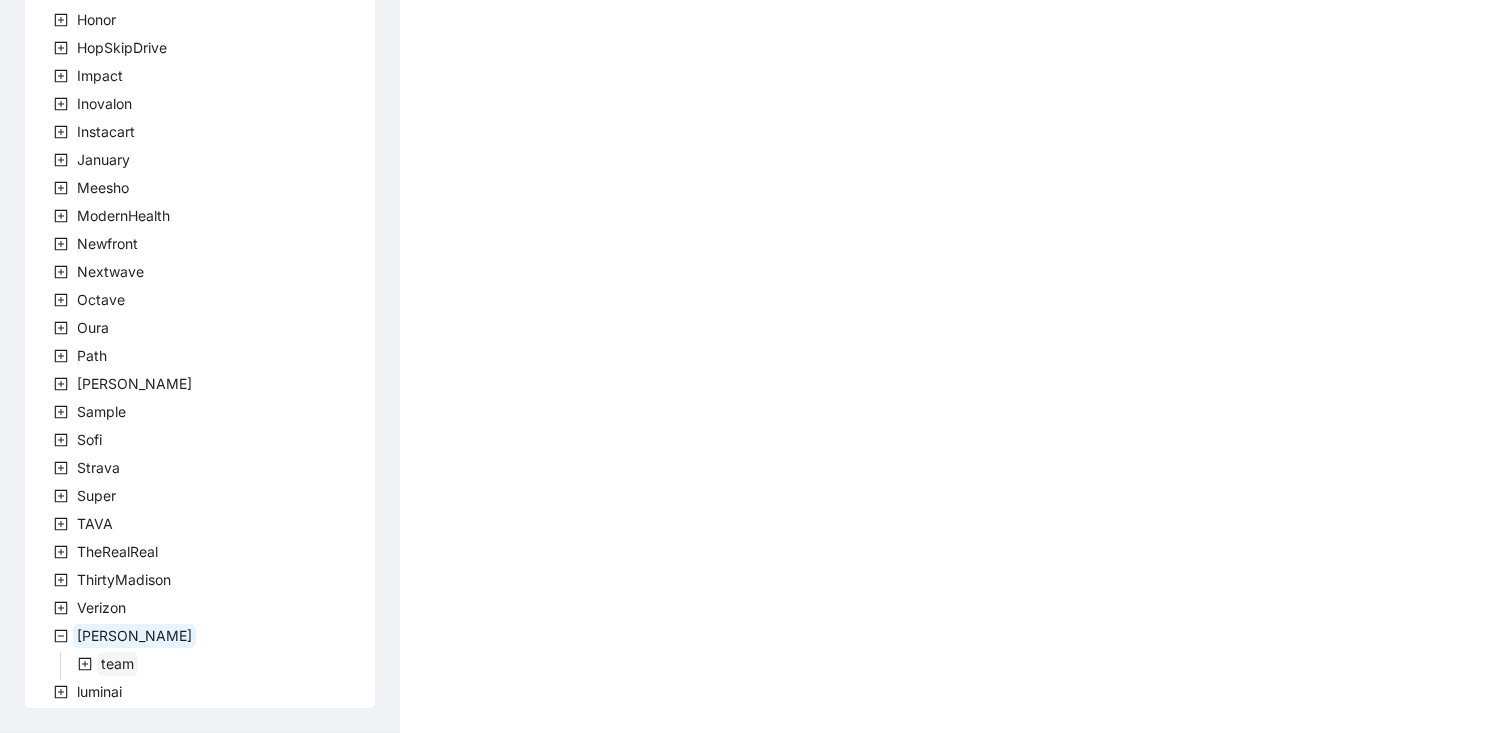 click on "team" at bounding box center (117, 663) 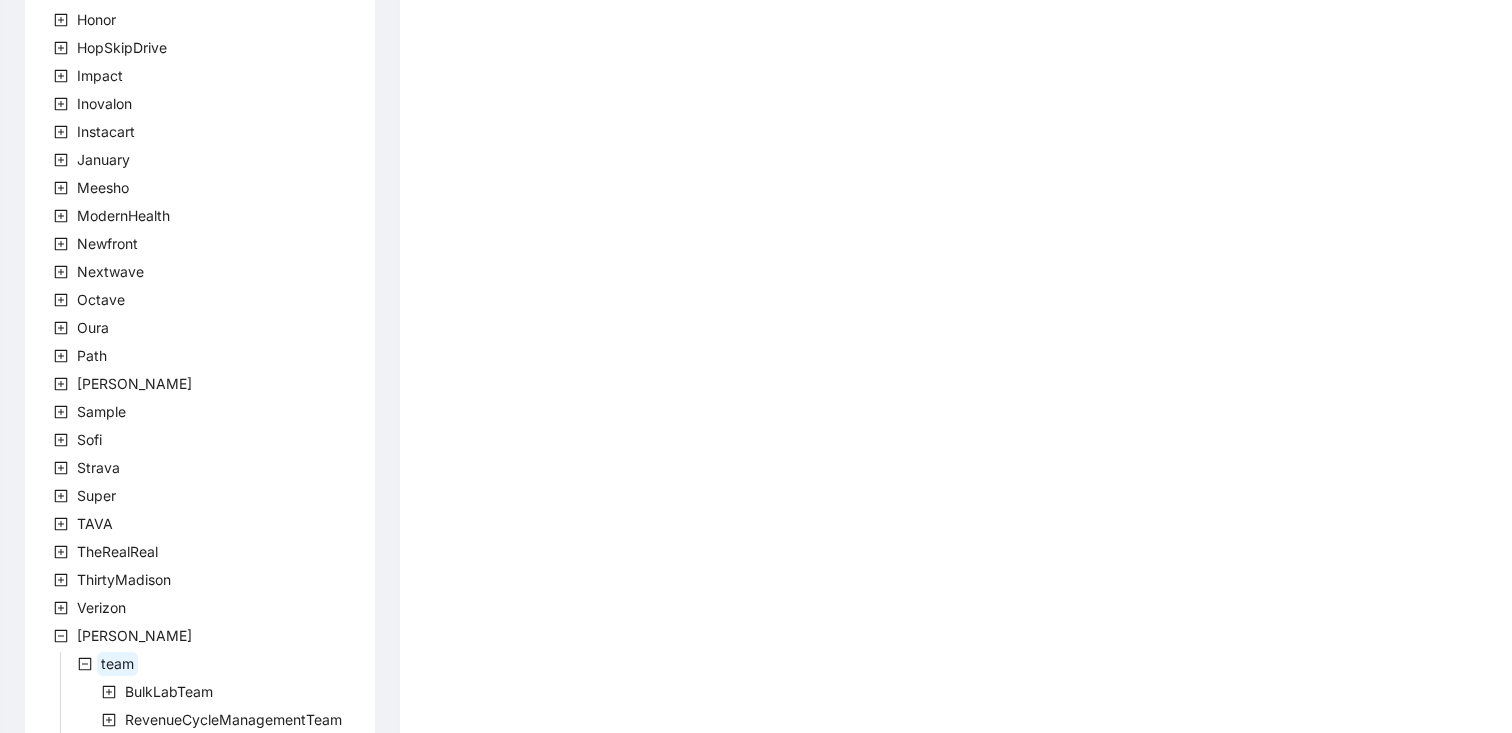 scroll, scrollTop: 703, scrollLeft: 0, axis: vertical 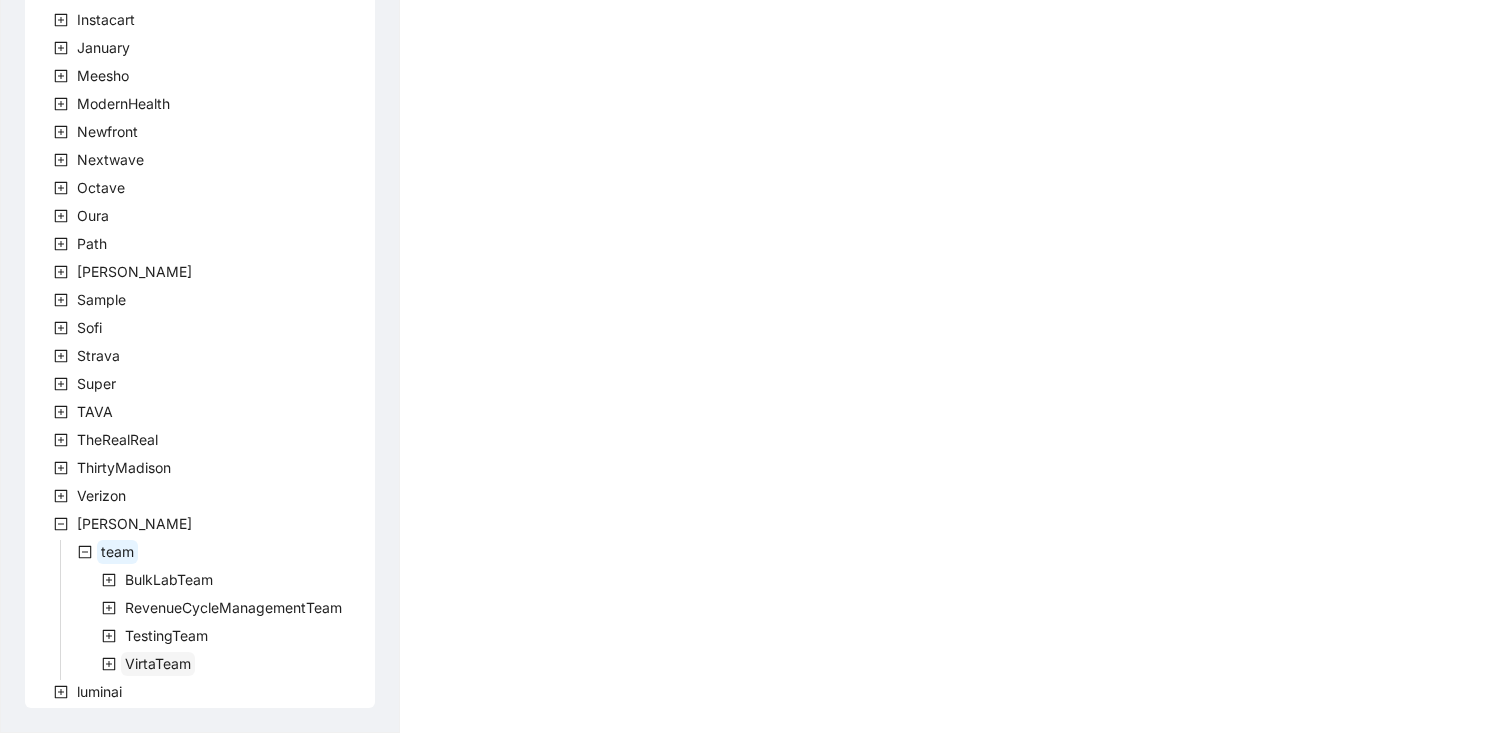 click on "VirtaTeam" at bounding box center (158, 663) 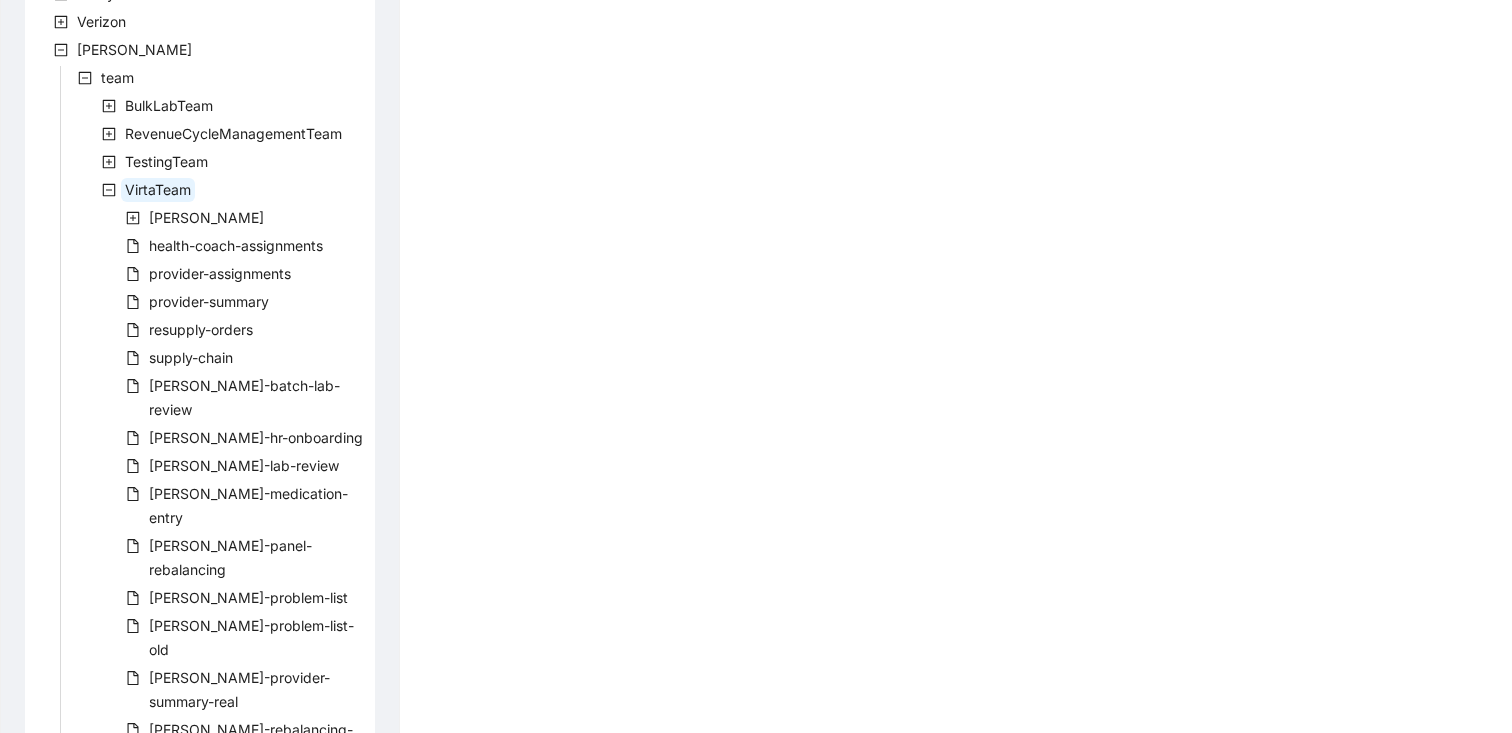 scroll, scrollTop: 1179, scrollLeft: 0, axis: vertical 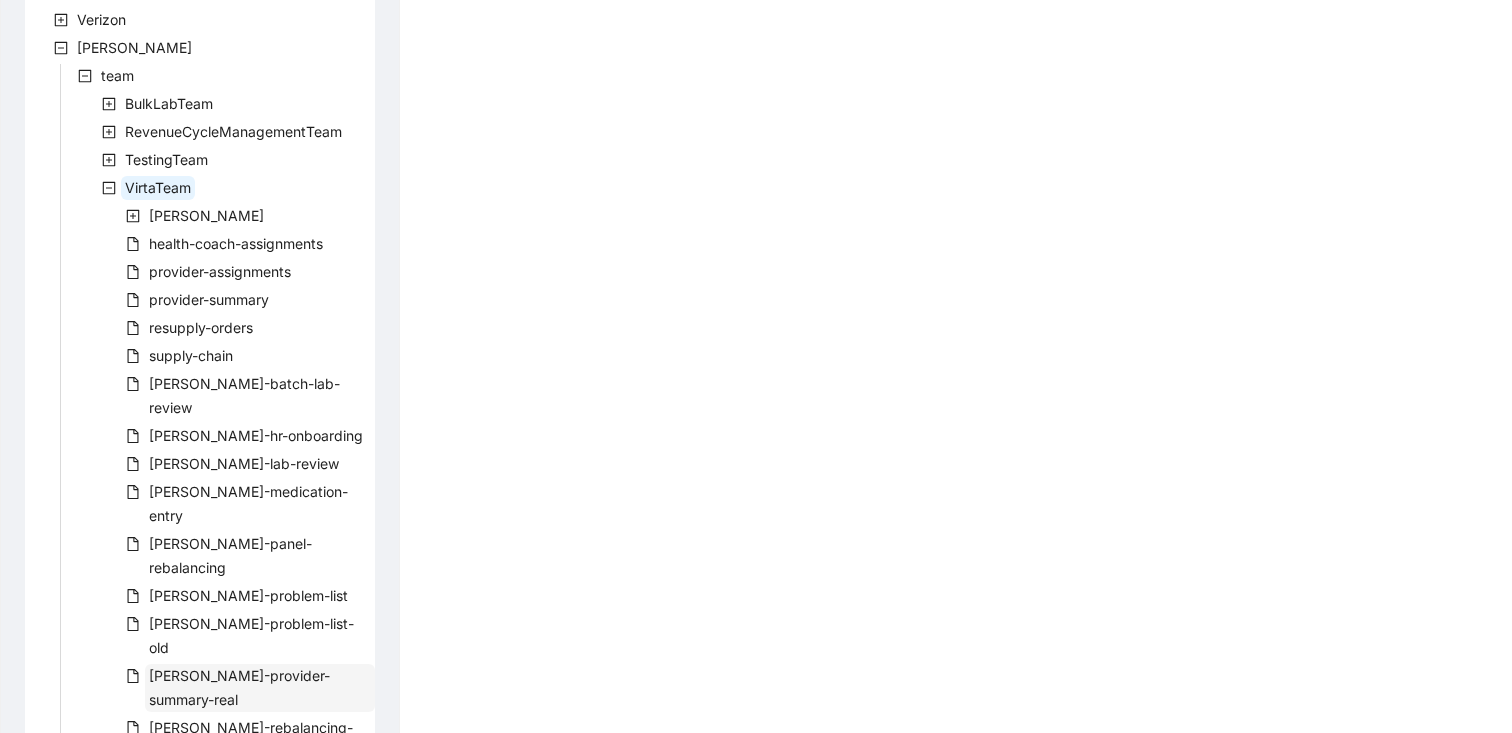 click on "[PERSON_NAME]-provider-summary-real" at bounding box center (239, 687) 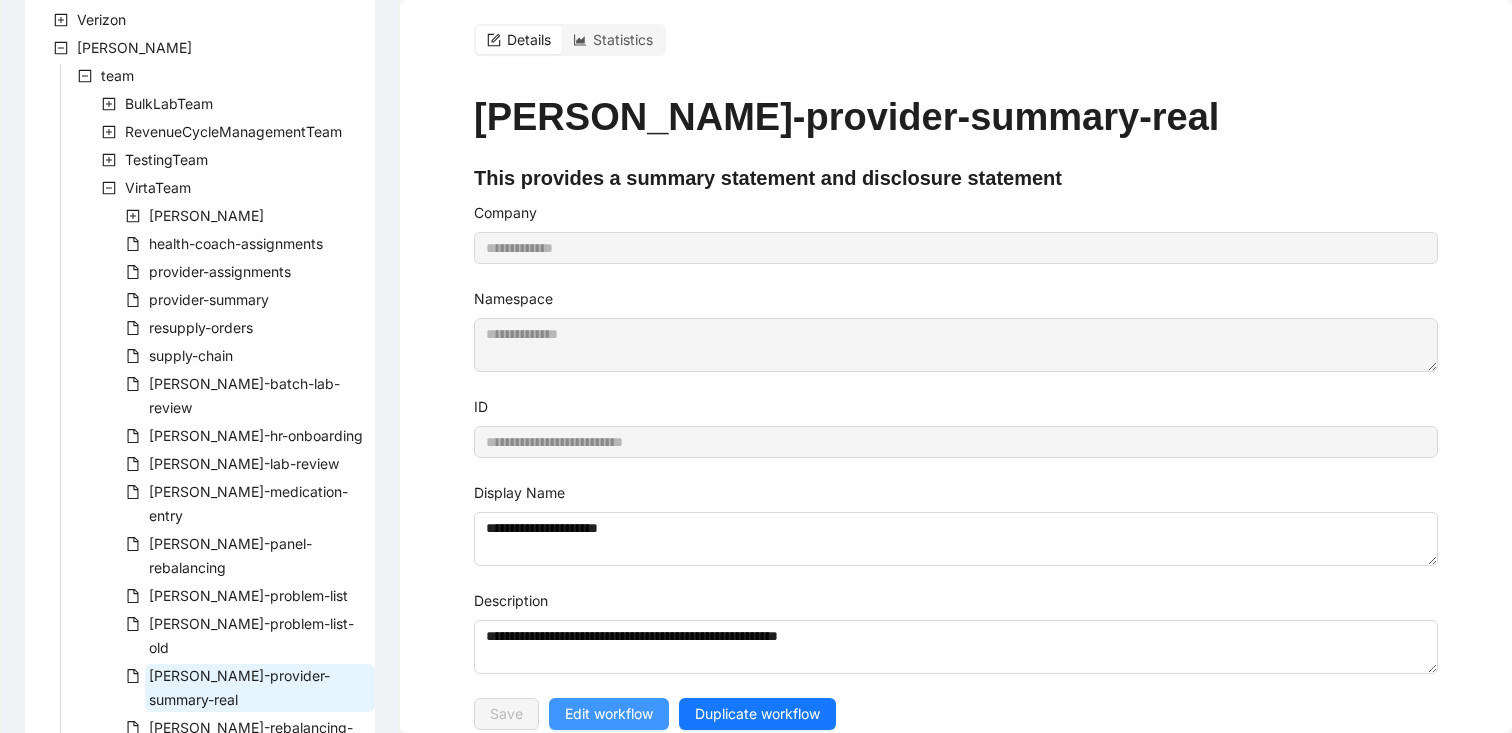 click on "Edit workflow" at bounding box center [609, 714] 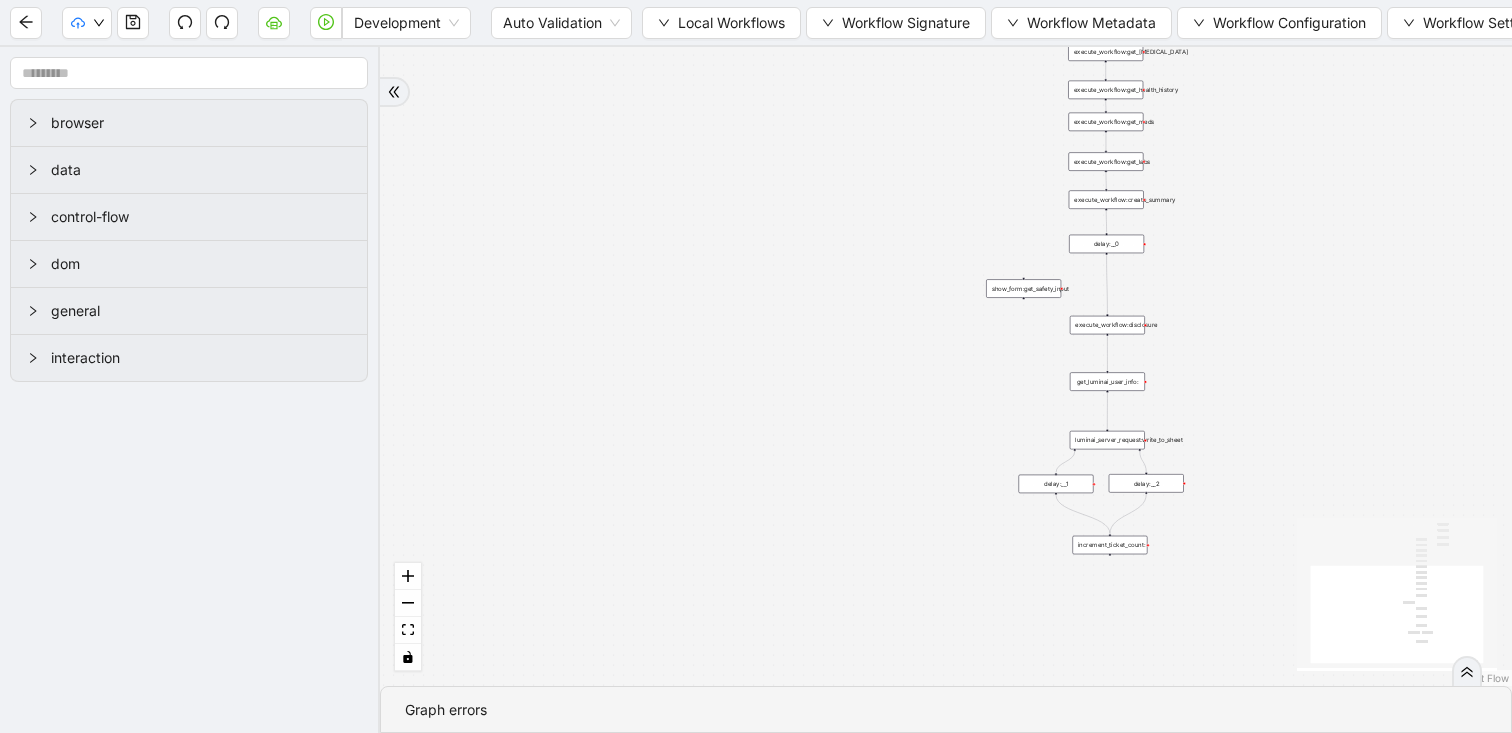 drag, startPoint x: 970, startPoint y: 227, endPoint x: 795, endPoint y: 402, distance: 247.48738 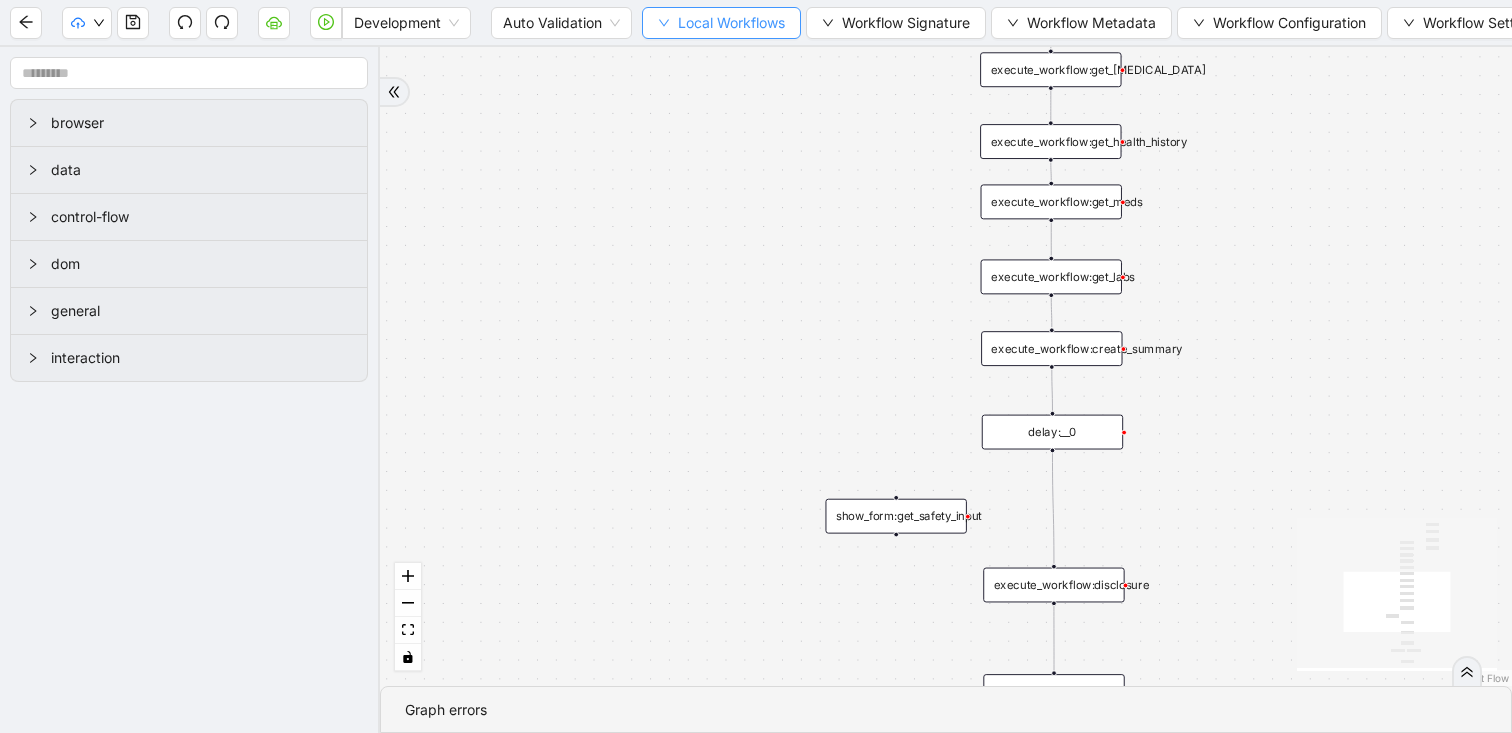 click on "Local Workflows" at bounding box center (731, 23) 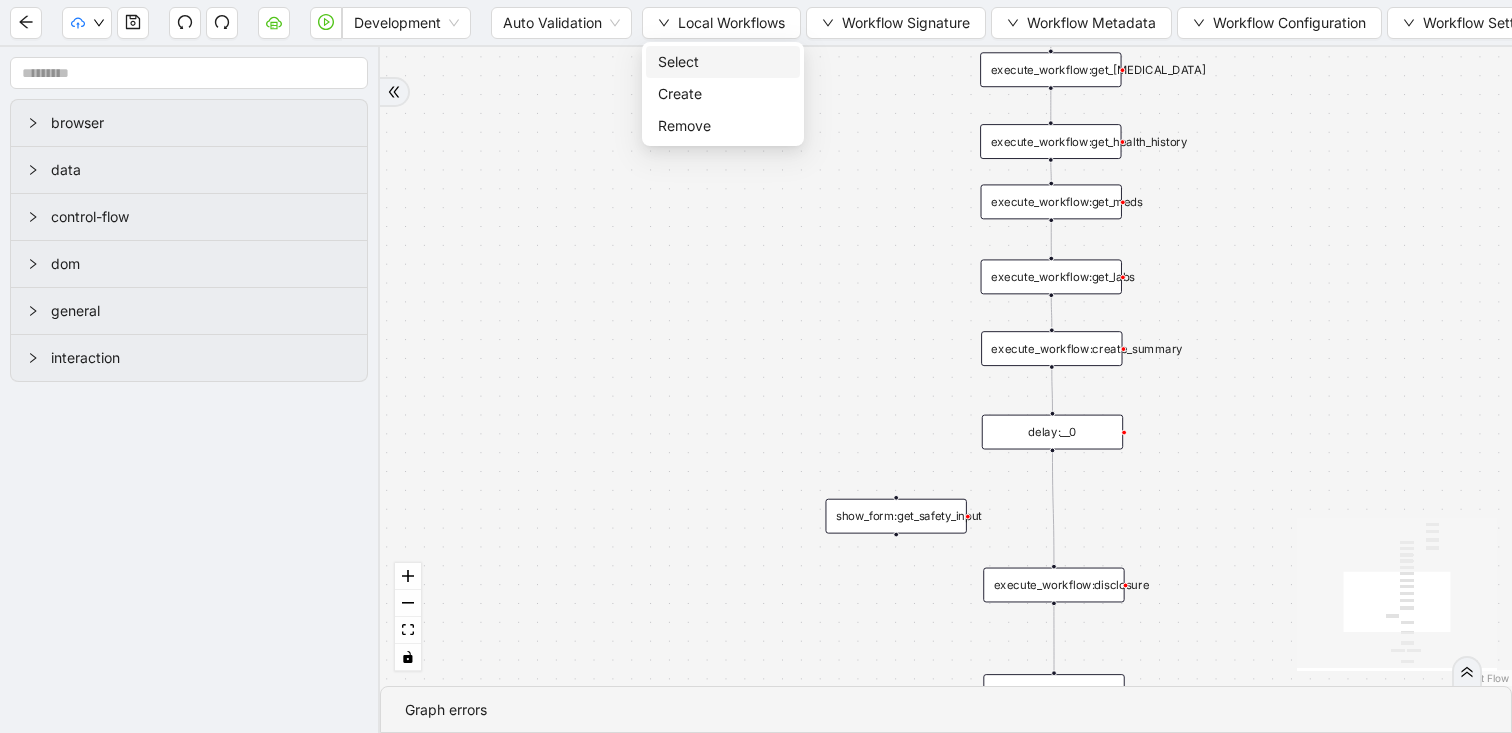 click on "Select" at bounding box center [723, 62] 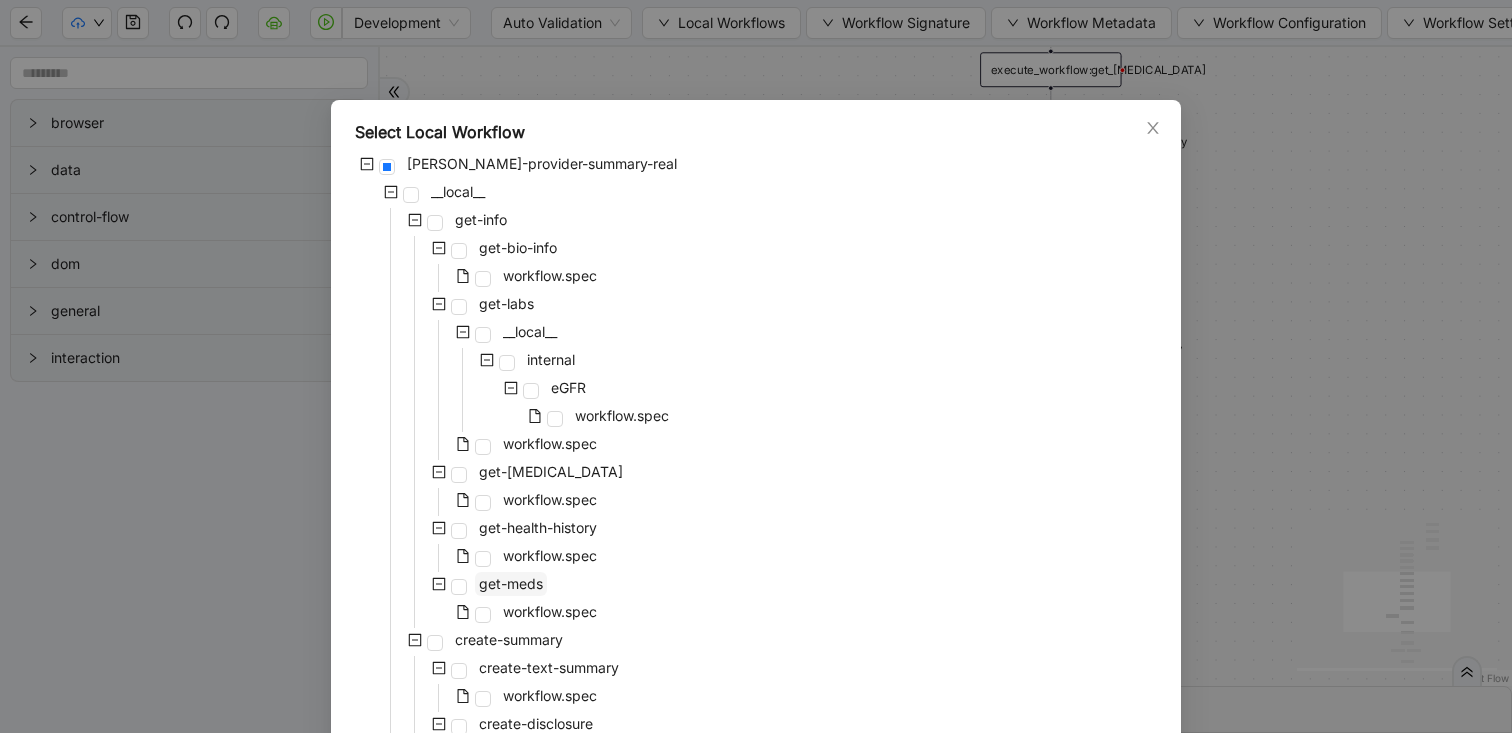 scroll, scrollTop: 235, scrollLeft: 0, axis: vertical 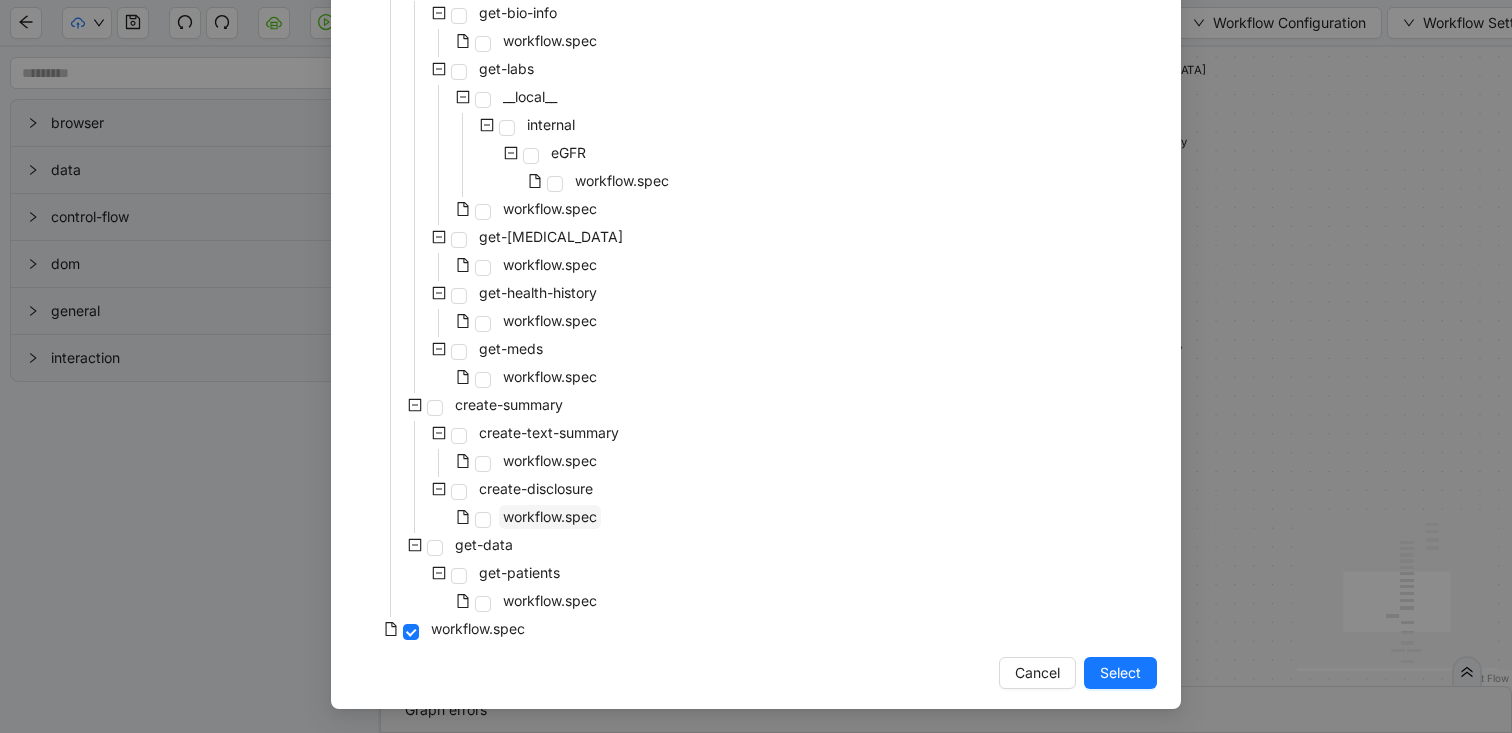 click on "workflow.spec" at bounding box center [550, 517] 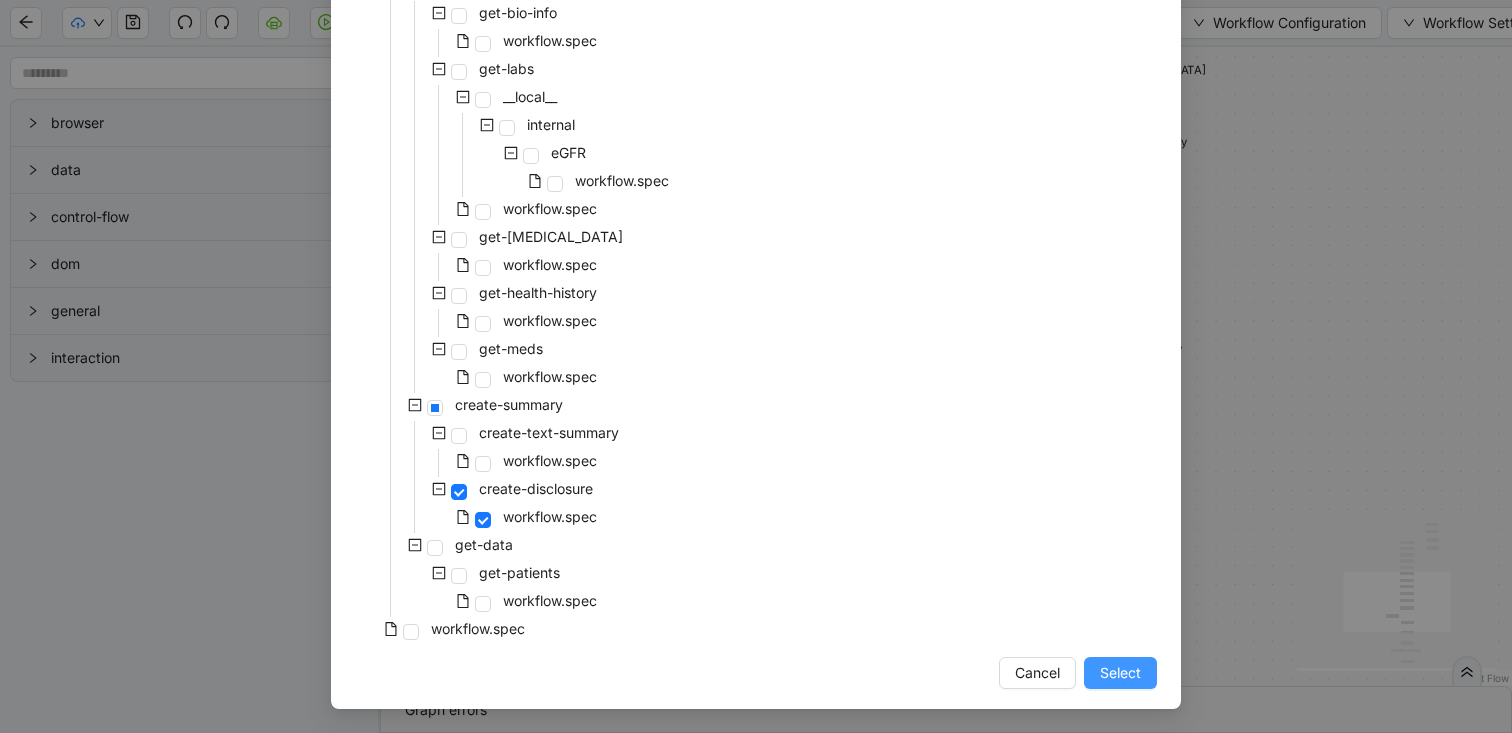 click on "Select" at bounding box center [1120, 673] 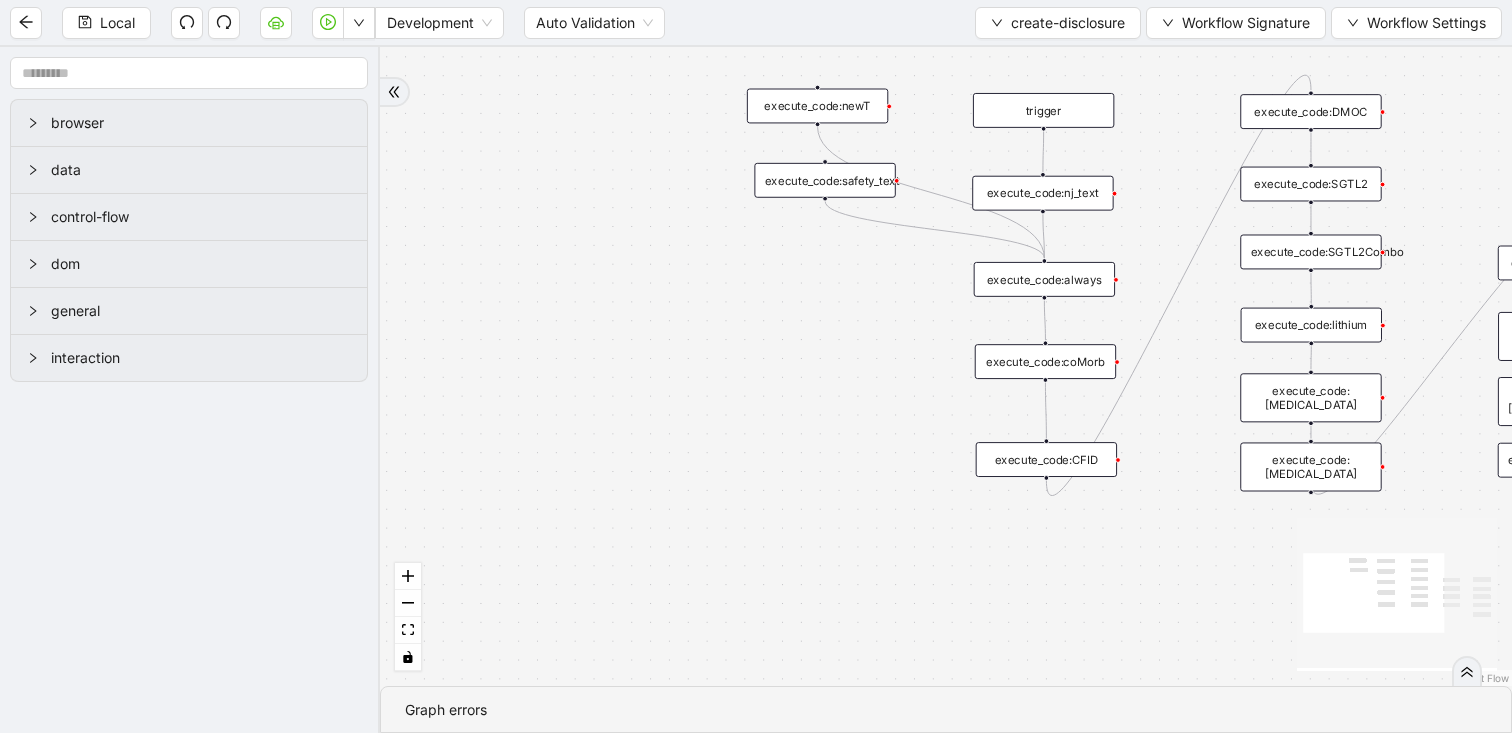drag, startPoint x: 1163, startPoint y: 477, endPoint x: 569, endPoint y: 523, distance: 595.7785 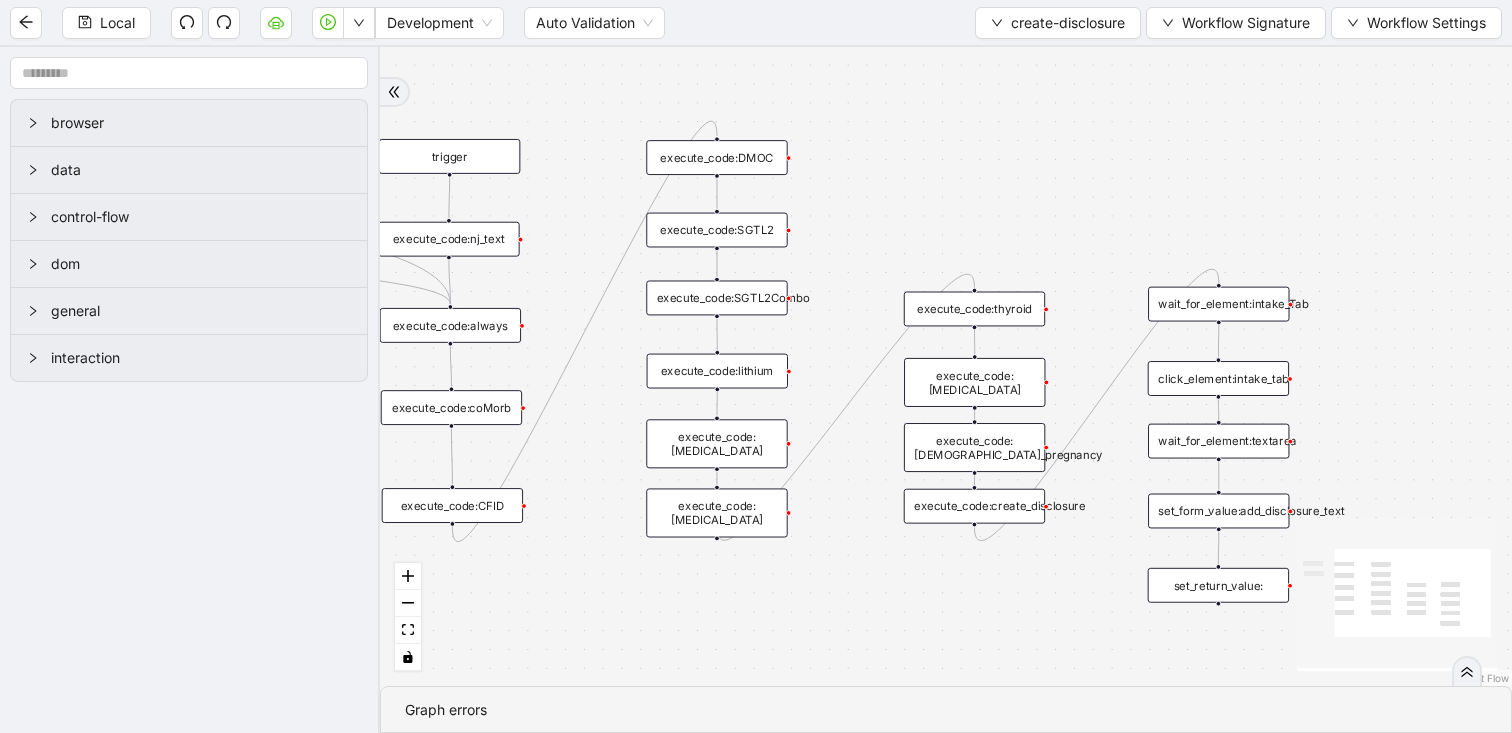 click on "execute_code:SGTL2Combo" at bounding box center (716, 298) 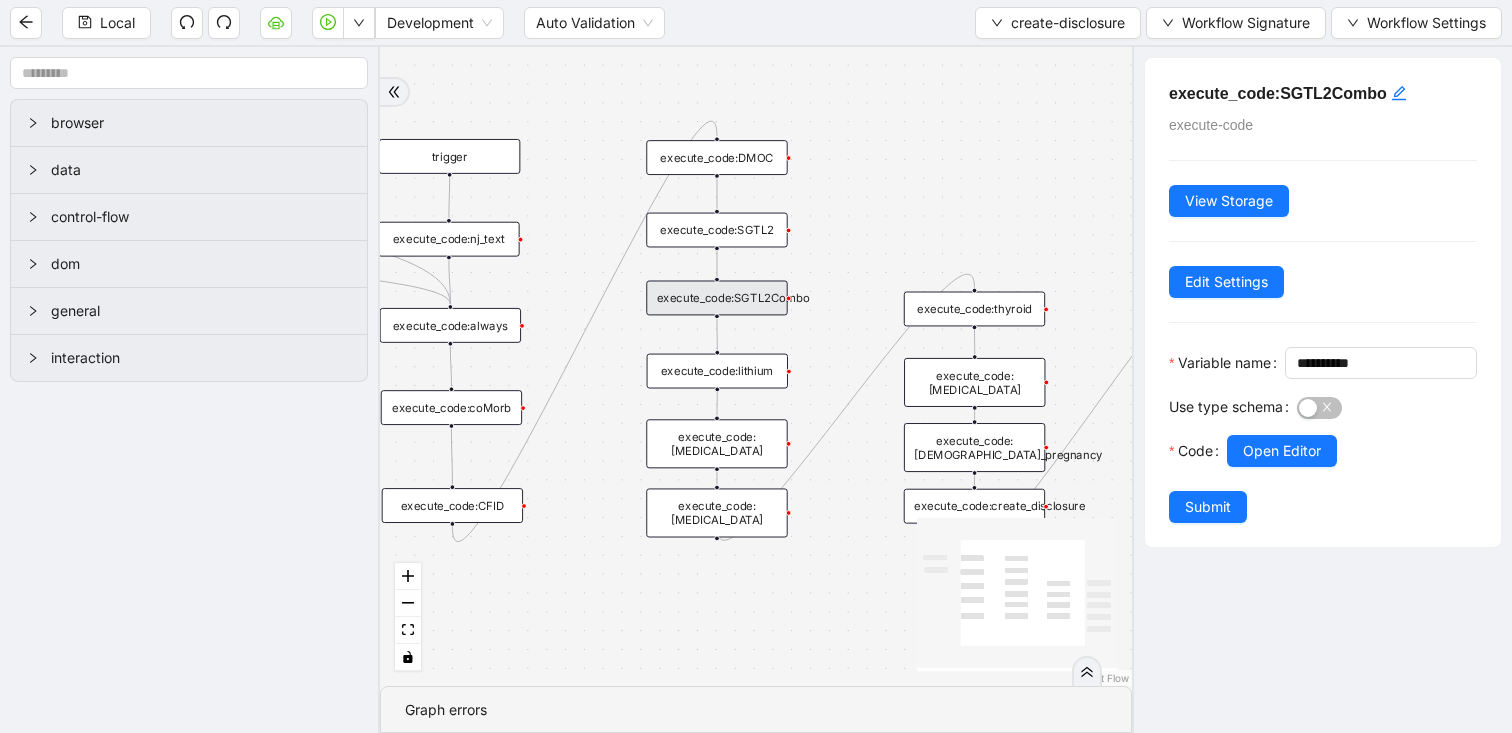click on "execute_code:SGTL2" at bounding box center [716, 230] 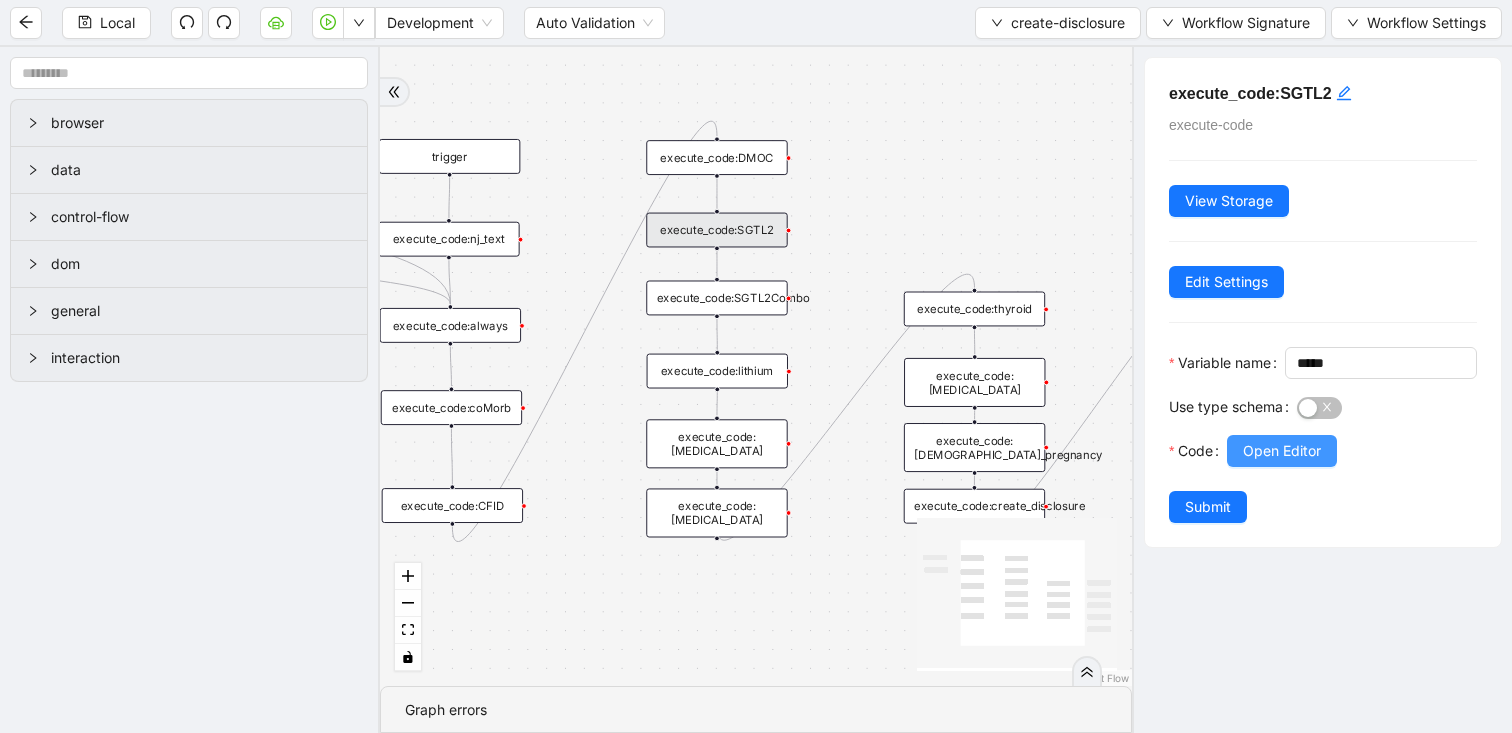 click on "Open Editor" at bounding box center (1282, 451) 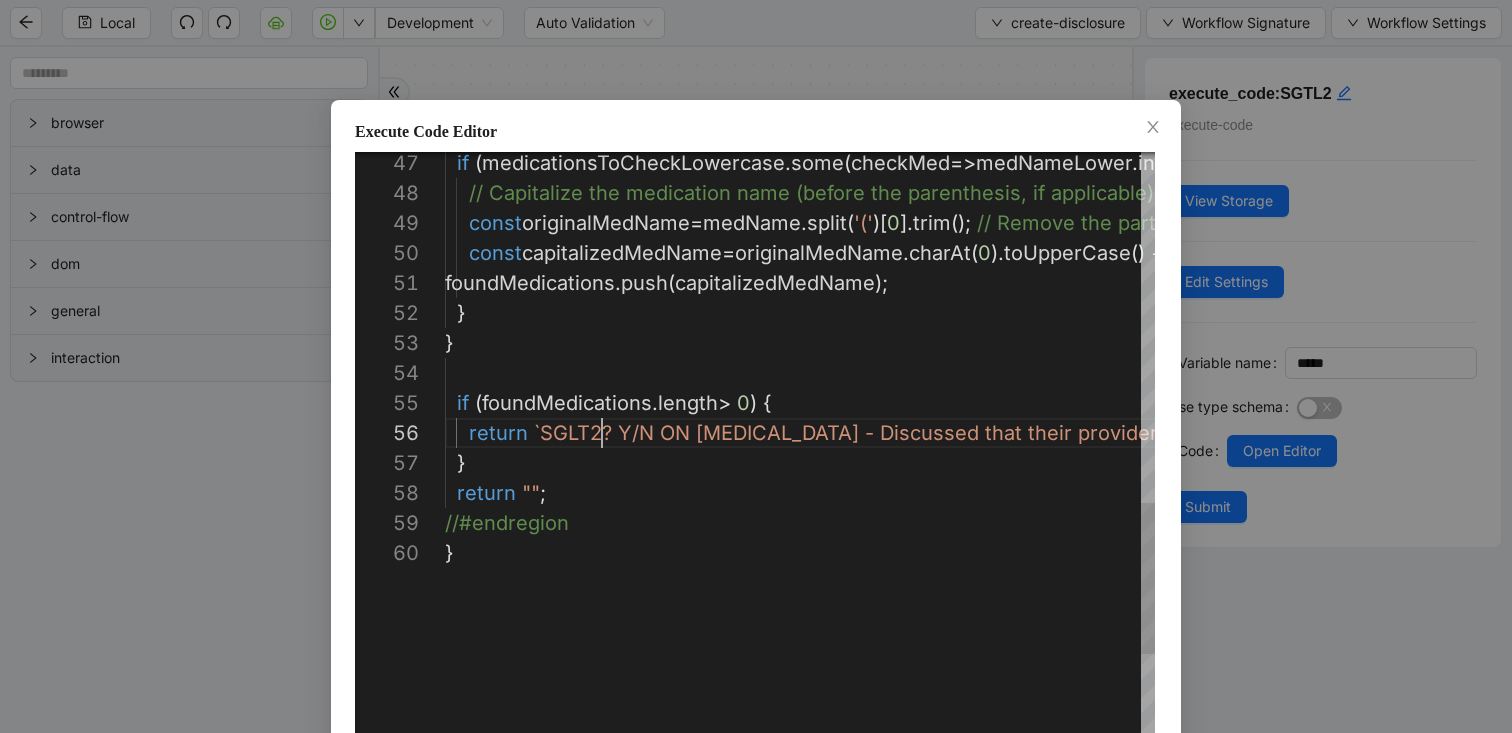 scroll, scrollTop: 150, scrollLeft: 244, axis: both 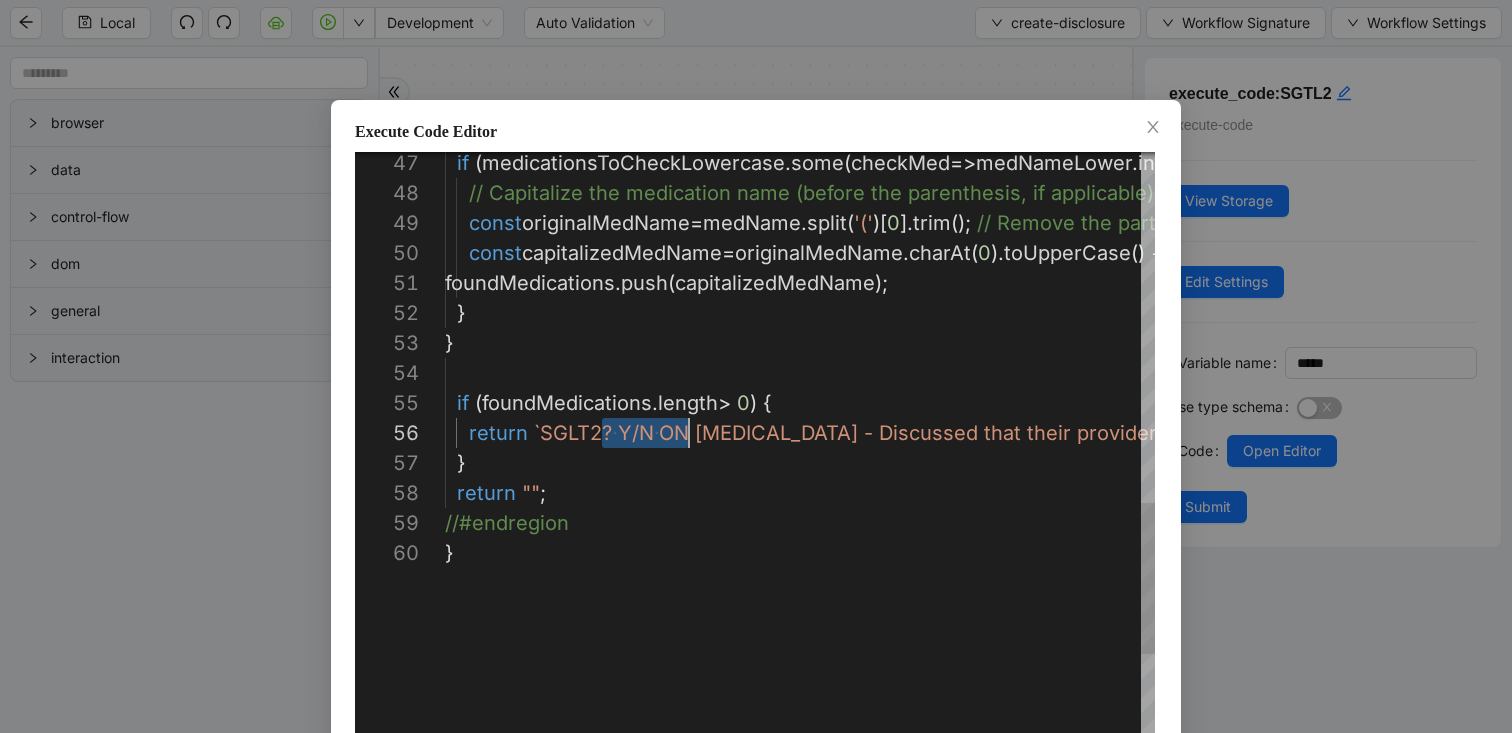 drag, startPoint x: 601, startPoint y: 430, endPoint x: 690, endPoint y: 430, distance: 89 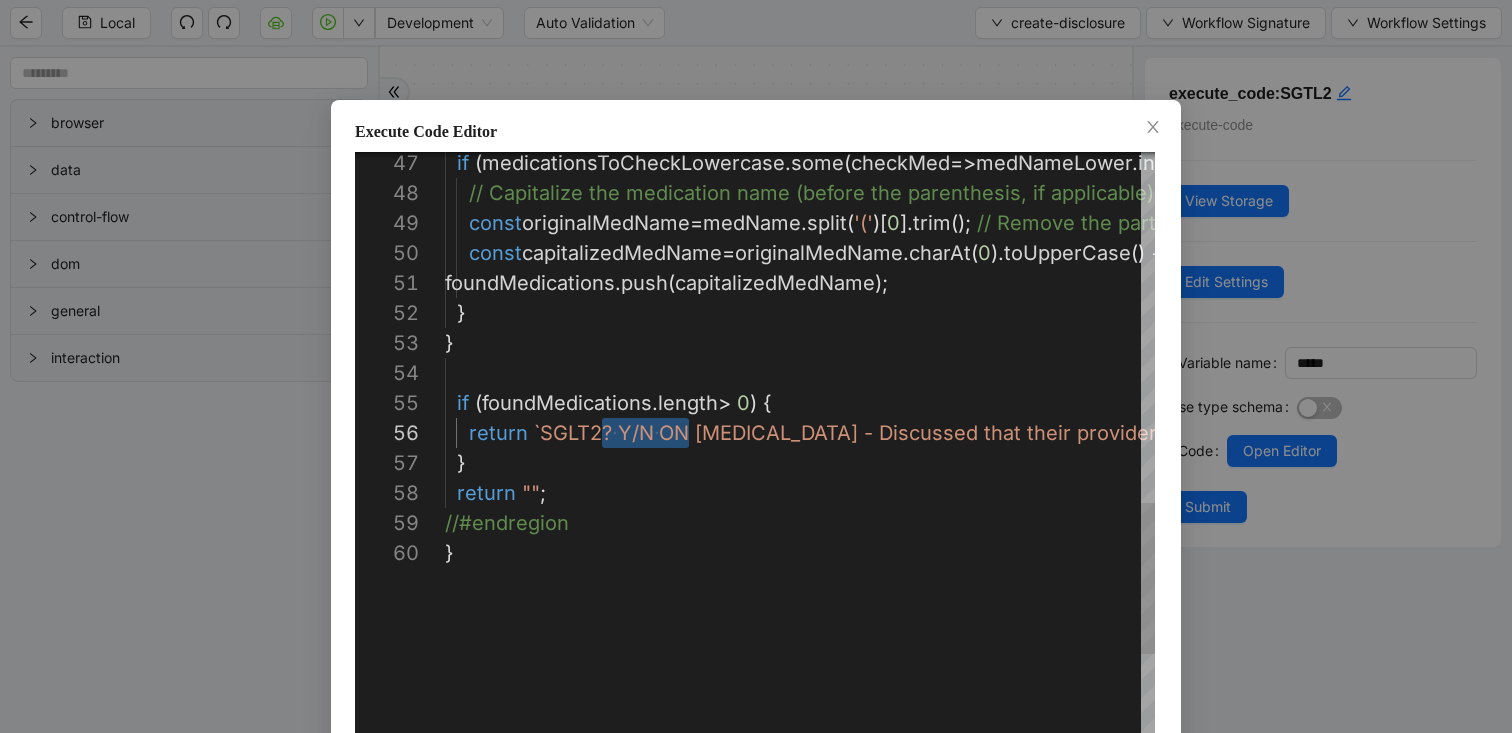 click on "if   ( medicationsToCheckLowercase . some ( checkMed  =>  medNameLower . includes ( checkMed )))   {      // Capitalize the medication name (before the pare nthesis, if applicable)      const  originalMedName  =  medName . split ( '(' )[ 0 ]. trim ();   // Remove the part in parentheses      const  capitalizedMedName  =  originalMedName . charAt ( 0 ). toUpperCase ()   +  originalMedName . slice ( 1 ). toLowerCase ();     foundMedications . push ( capitalizedMedName );    } }    if   ( foundMedications . length  >   0 )   {      return   `SGLT2? ·‌ Y/N ·‌ ON [MEDICAL_DATA] - Discussed that their provider  will review their past medical history and MAY OR  MAY NOT stop  ${ foundMedications . join ( ', ' )}  a few days prior to diet changes to avoid diabeti c [MEDICAL_DATA] which is a medical emergency requir ing intensive care hospital stay. Discussed the im  medication and following [PERSON_NAME]. ` ; }" at bounding box center (2377, -47) 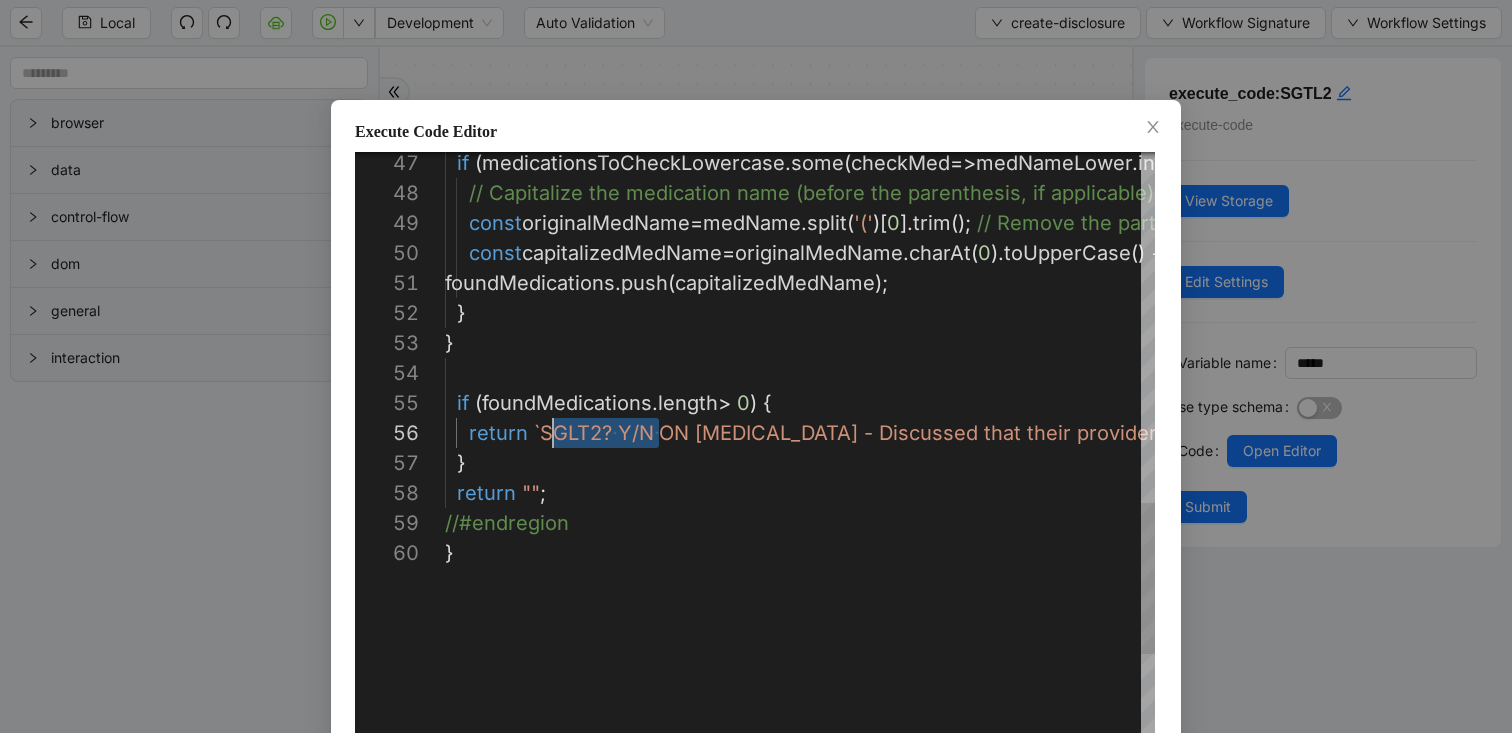 drag, startPoint x: 658, startPoint y: 428, endPoint x: 552, endPoint y: 434, distance: 106.16968 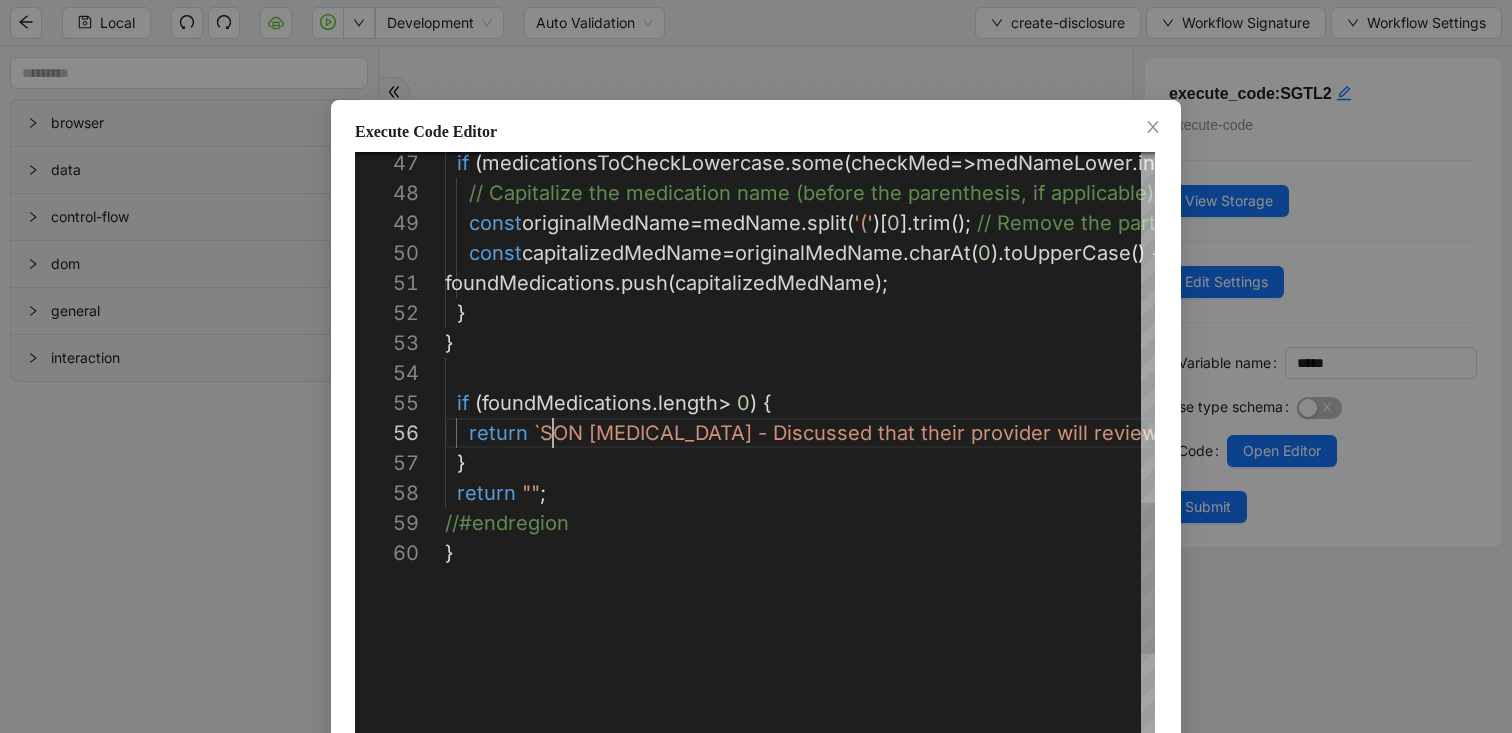 type on "**********" 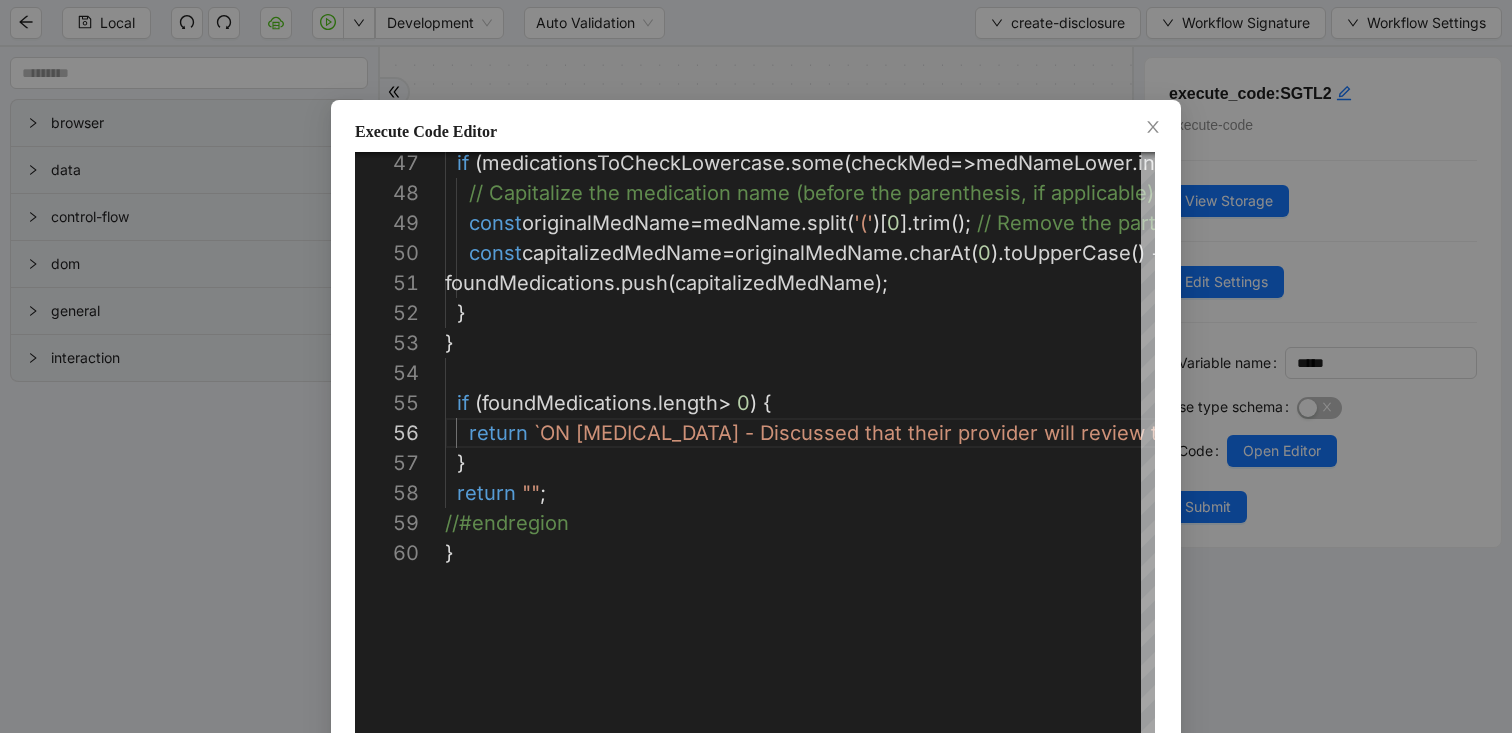 scroll, scrollTop: 107, scrollLeft: 0, axis: vertical 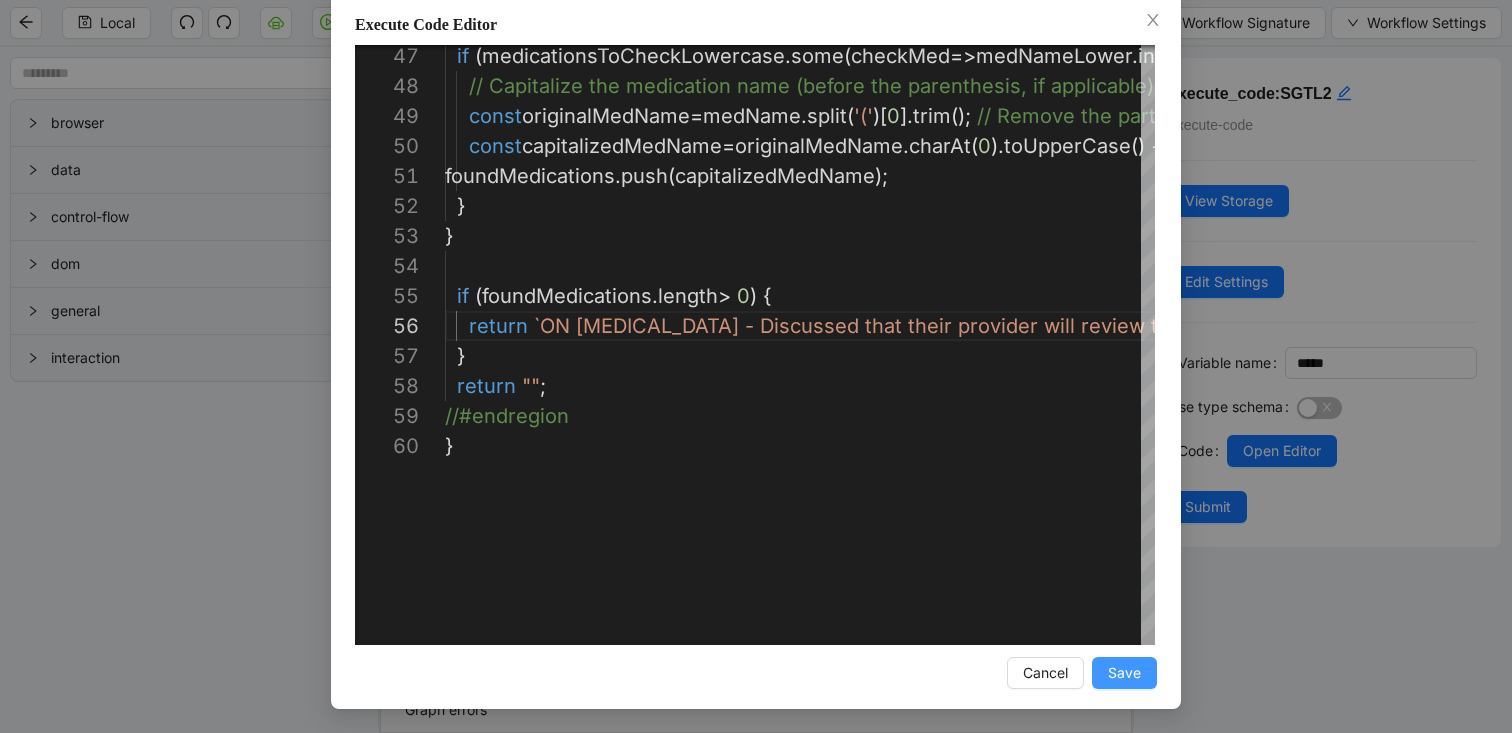 click on "Save" at bounding box center [1124, 673] 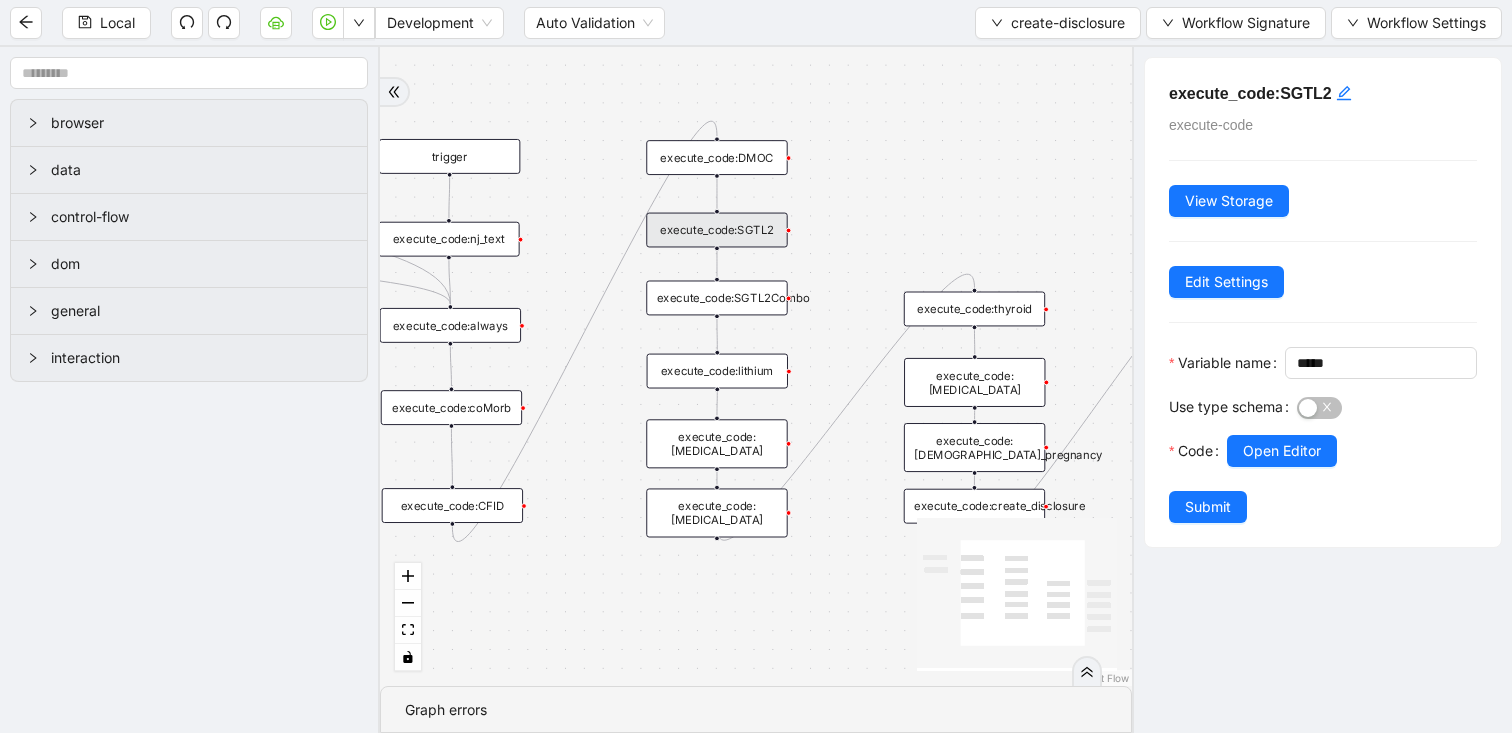 scroll, scrollTop: 7, scrollLeft: 0, axis: vertical 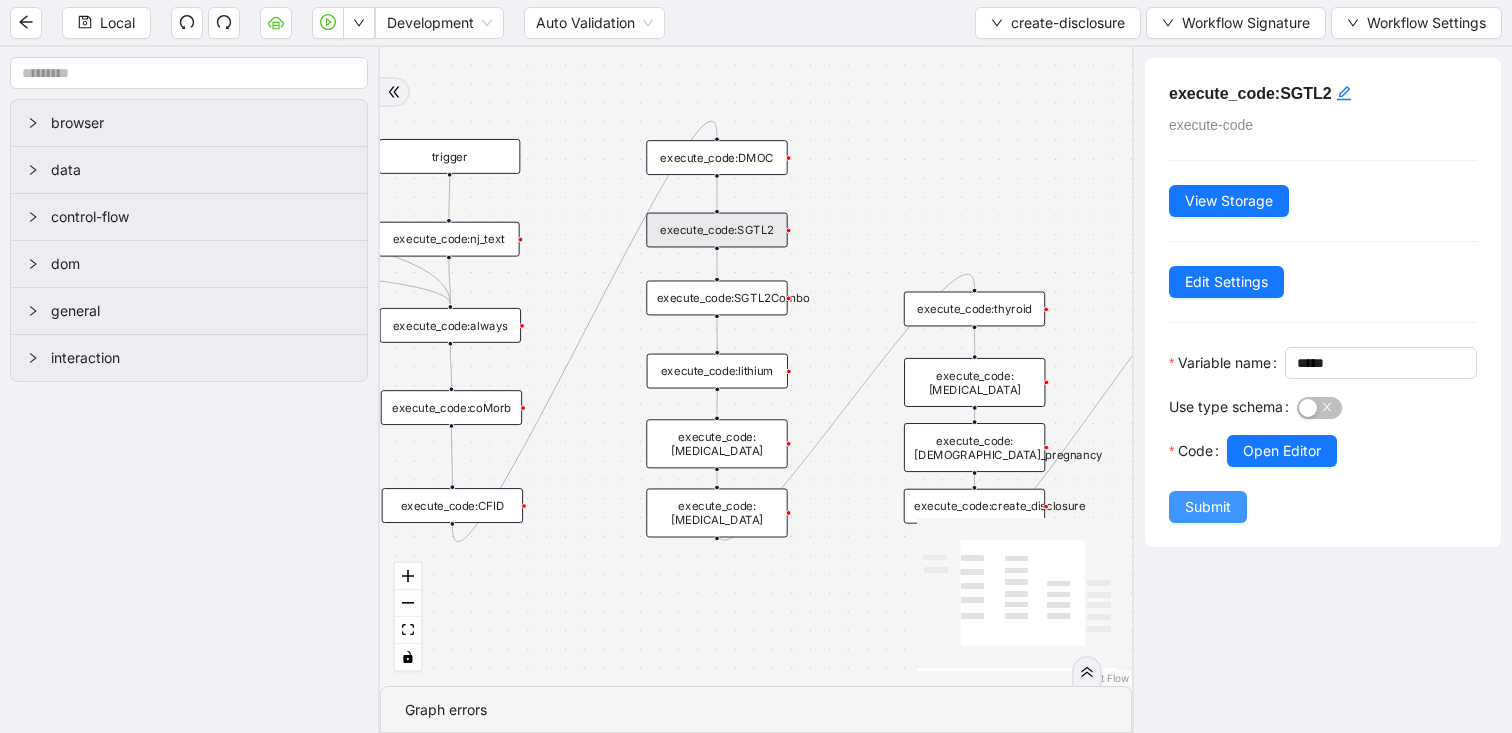 click on "Submit" at bounding box center (1208, 507) 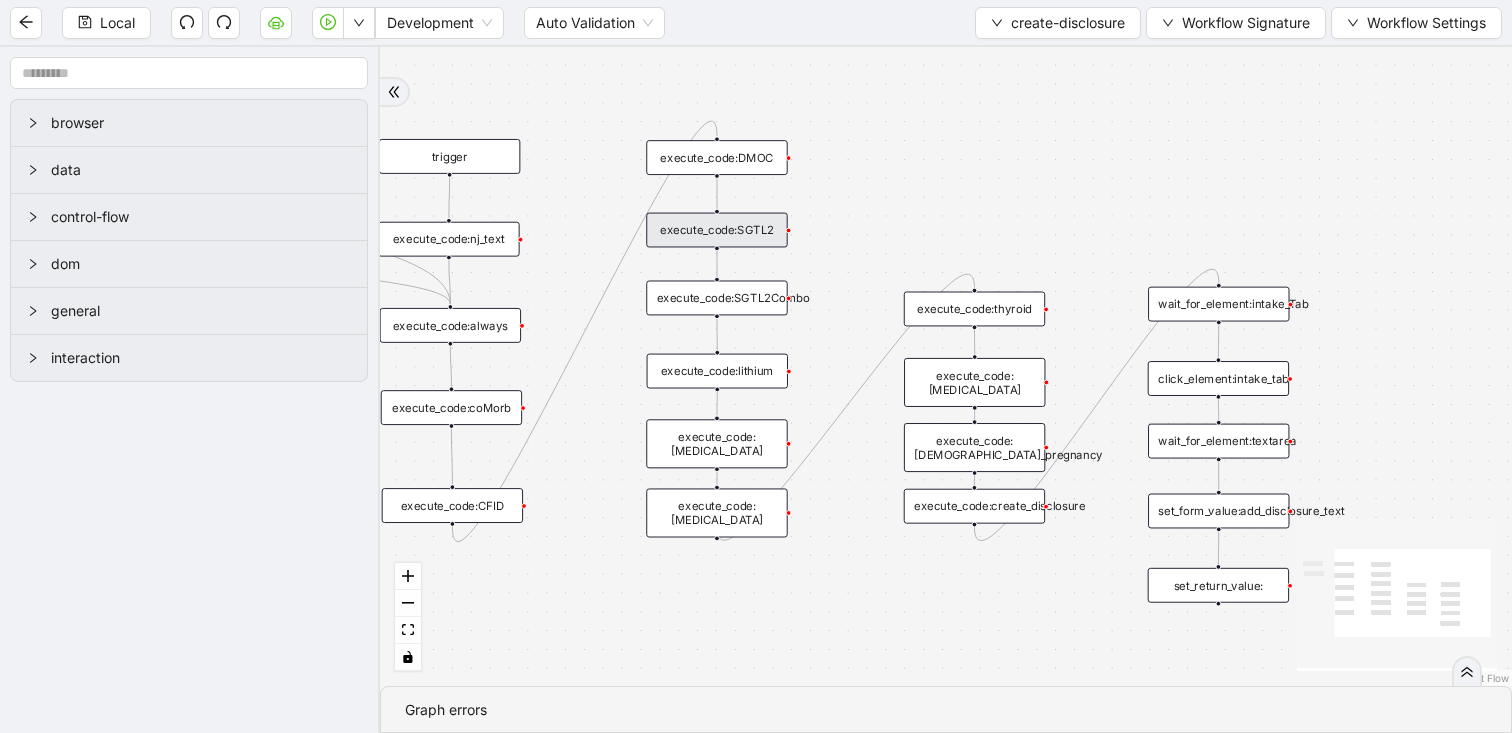 click on "execute_code:SGTL2Combo" at bounding box center [716, 298] 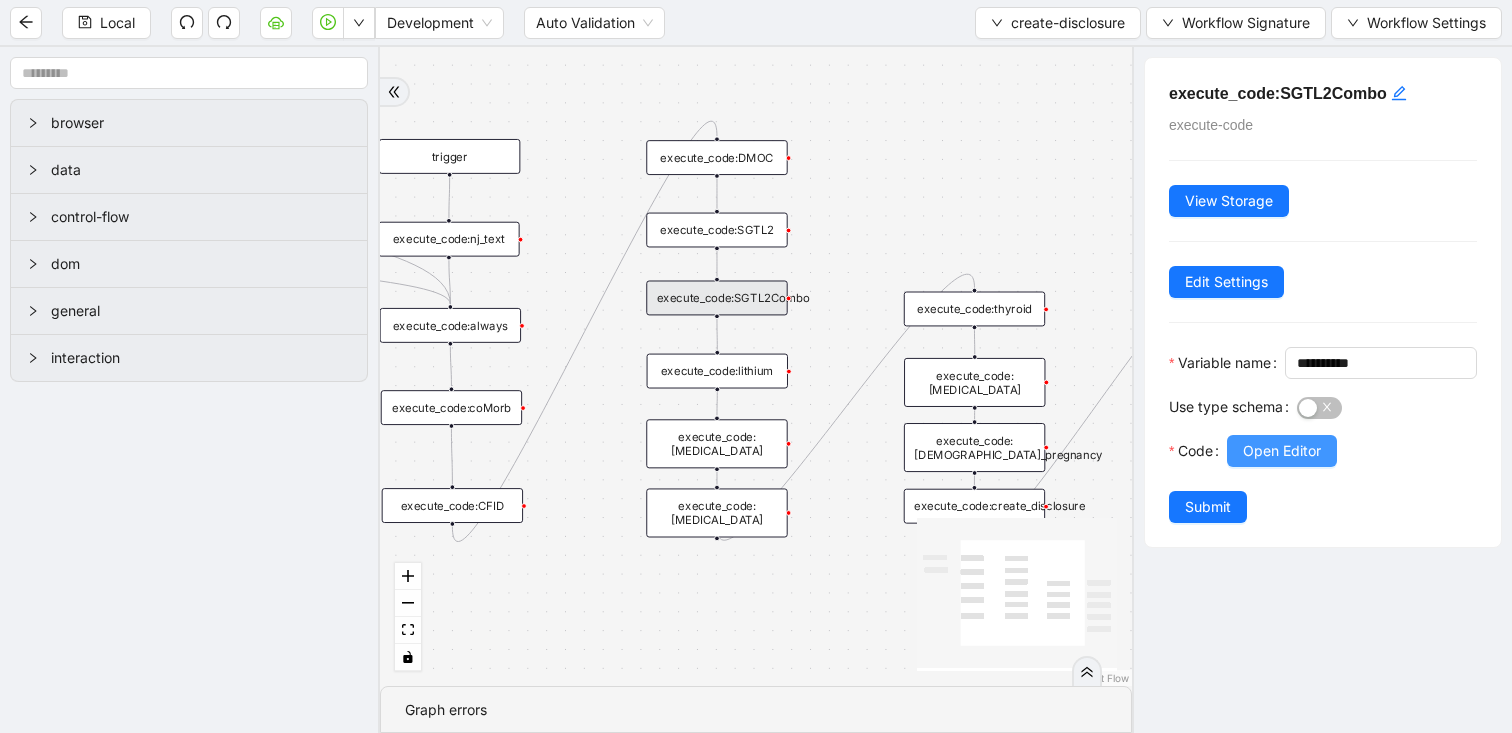 click on "Open Editor" at bounding box center [1282, 451] 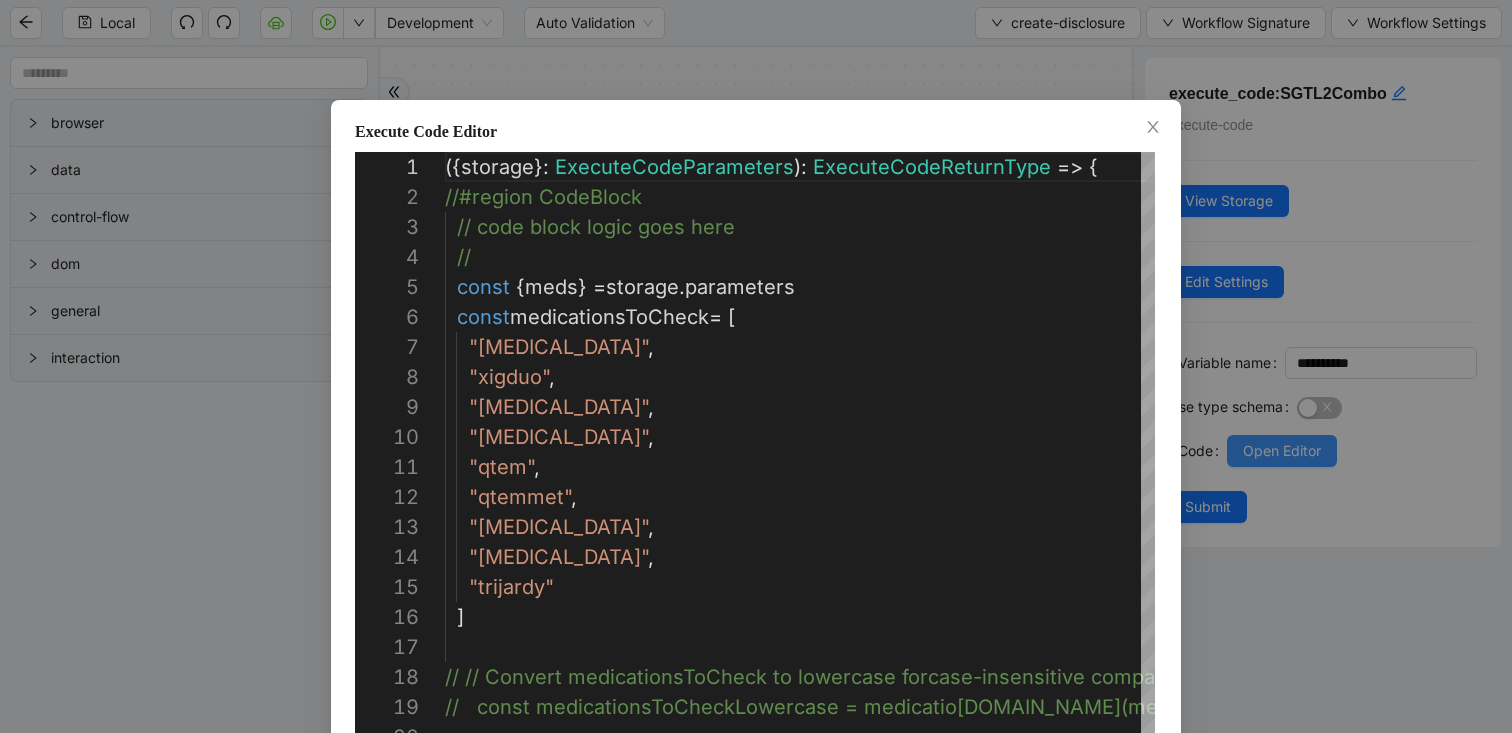 scroll, scrollTop: 300, scrollLeft: 0, axis: vertical 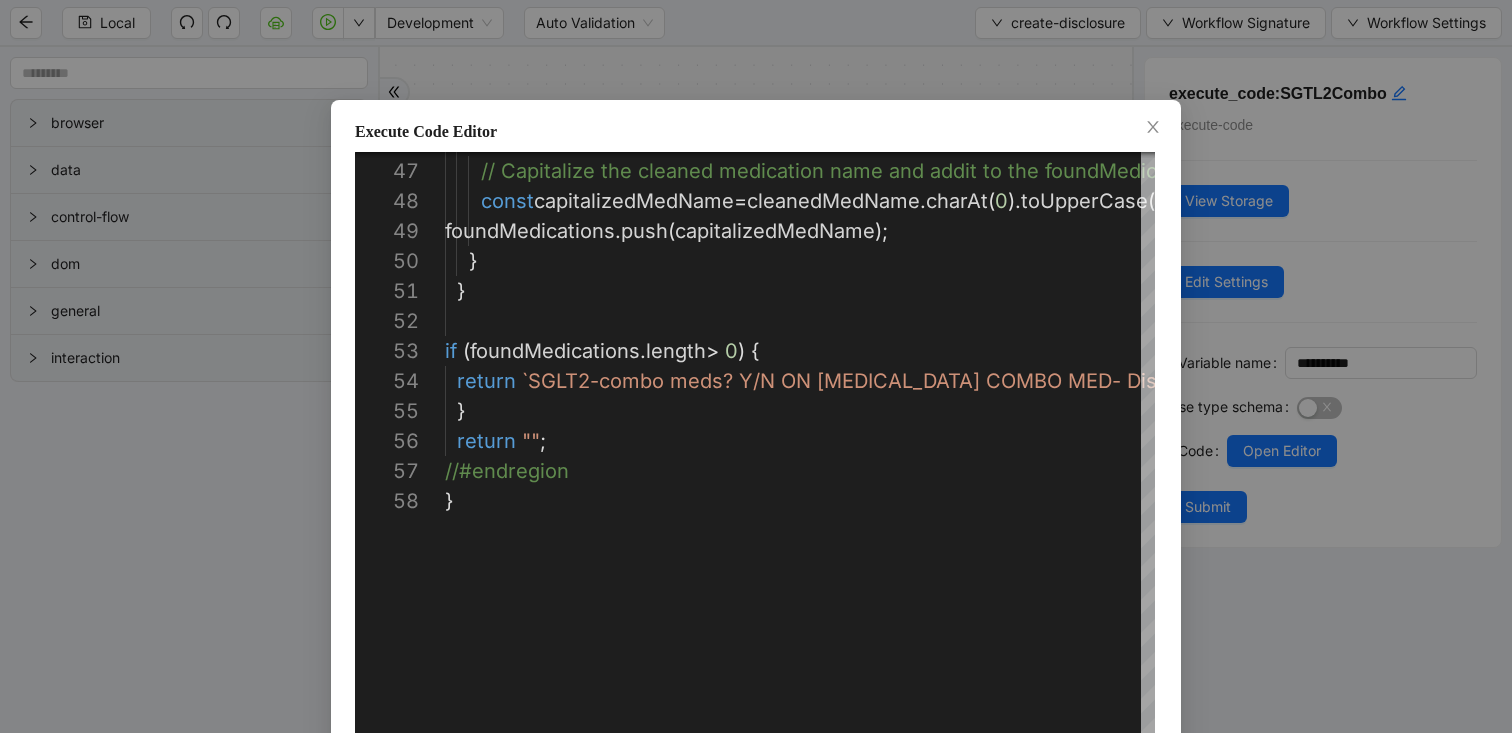click on "Execute Code Editor 46 47 48 49 50 51 52 53 54 55 56 57 58      if   ( medicationsToCheckLowercase . includes ( cleanedMedName . toLowerCase ()))   {        // Capitalize the cleaned medication name and add  it to the foundMedications list        const  capitalizedMedName  =  cleanedMedName . charAt ( 0 ). toUpperCase ()   +  cleanedMedName . slice ( 1 ). toLowerCase ();       foundMedications . push ( capitalizedMedName );      }    } if   ( foundMedications . length  >   0 )   {    return   `SGLT2-combo meds? Y/N ON [MEDICAL_DATA] COMBO ME D- Discussed that their provider will review their  past medical history and MAY OR MAY NOT stop  ${ foundMedications . join ( ', ' )}  a few days prior to diet changes to avoid diabeti c [MEDICAL_DATA] which is a medical emergency requir ing intensive care hospital stay. Discussed the im portance of logging ketones daily when taking this    }    return   "" ;" at bounding box center (756, 366) 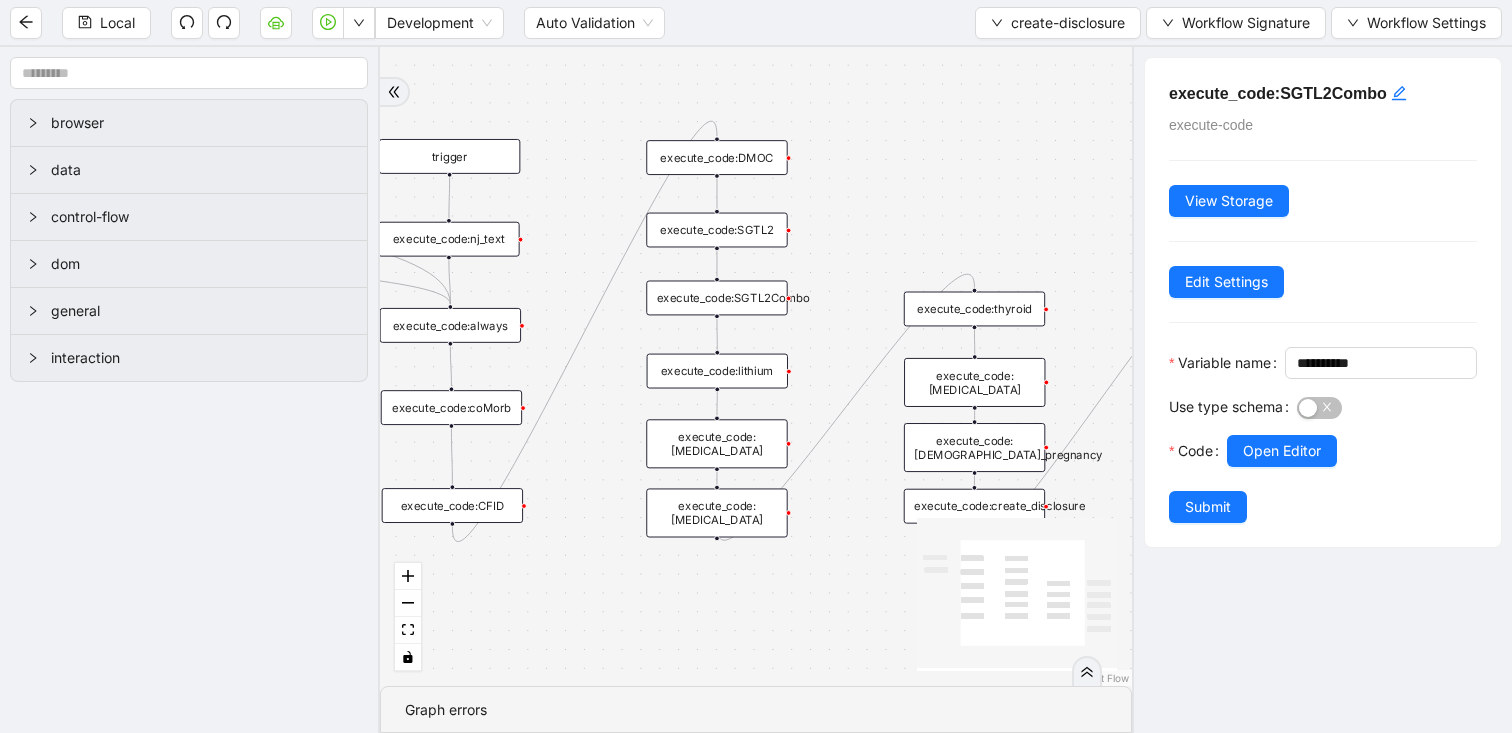 click on "execute_code:lithium" at bounding box center [717, 371] 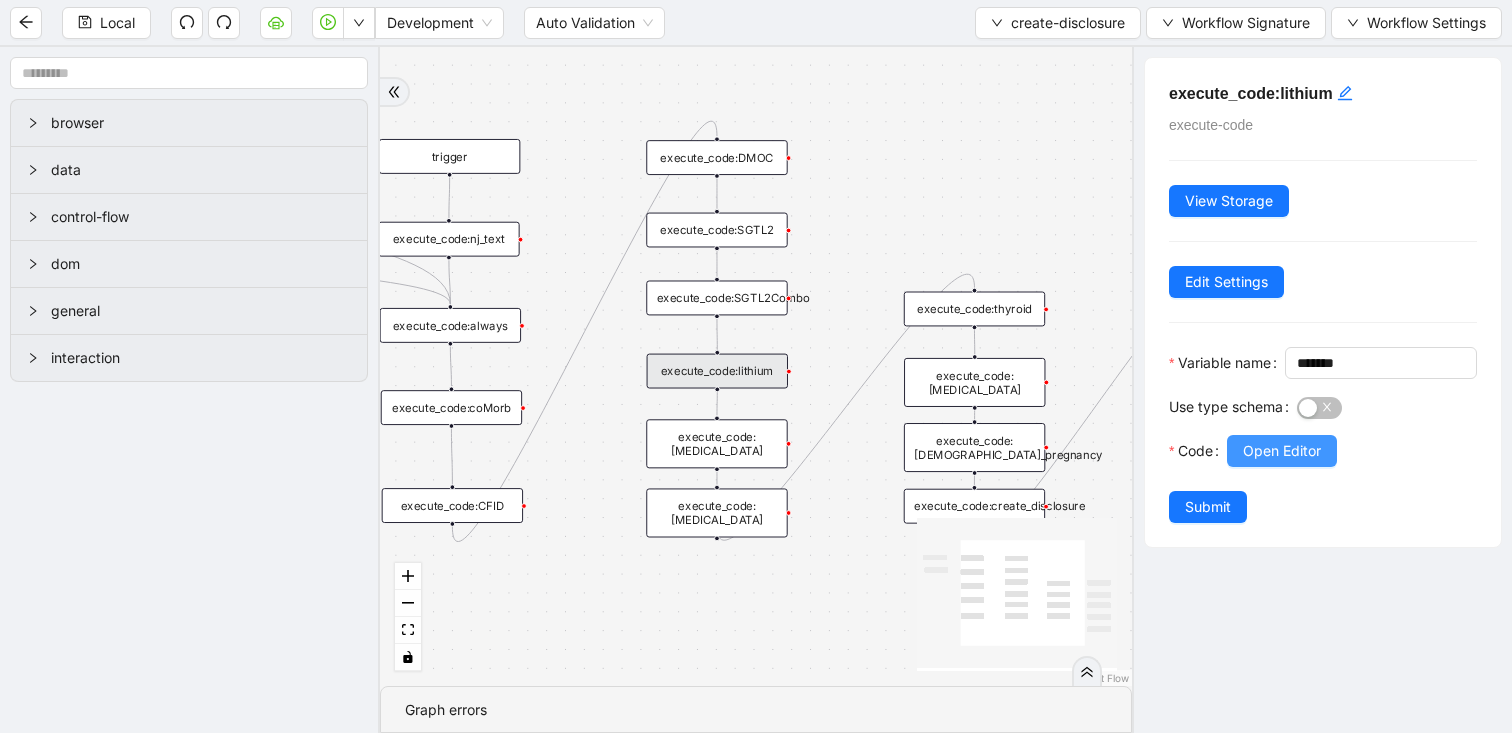 click on "Open Editor" at bounding box center (1282, 451) 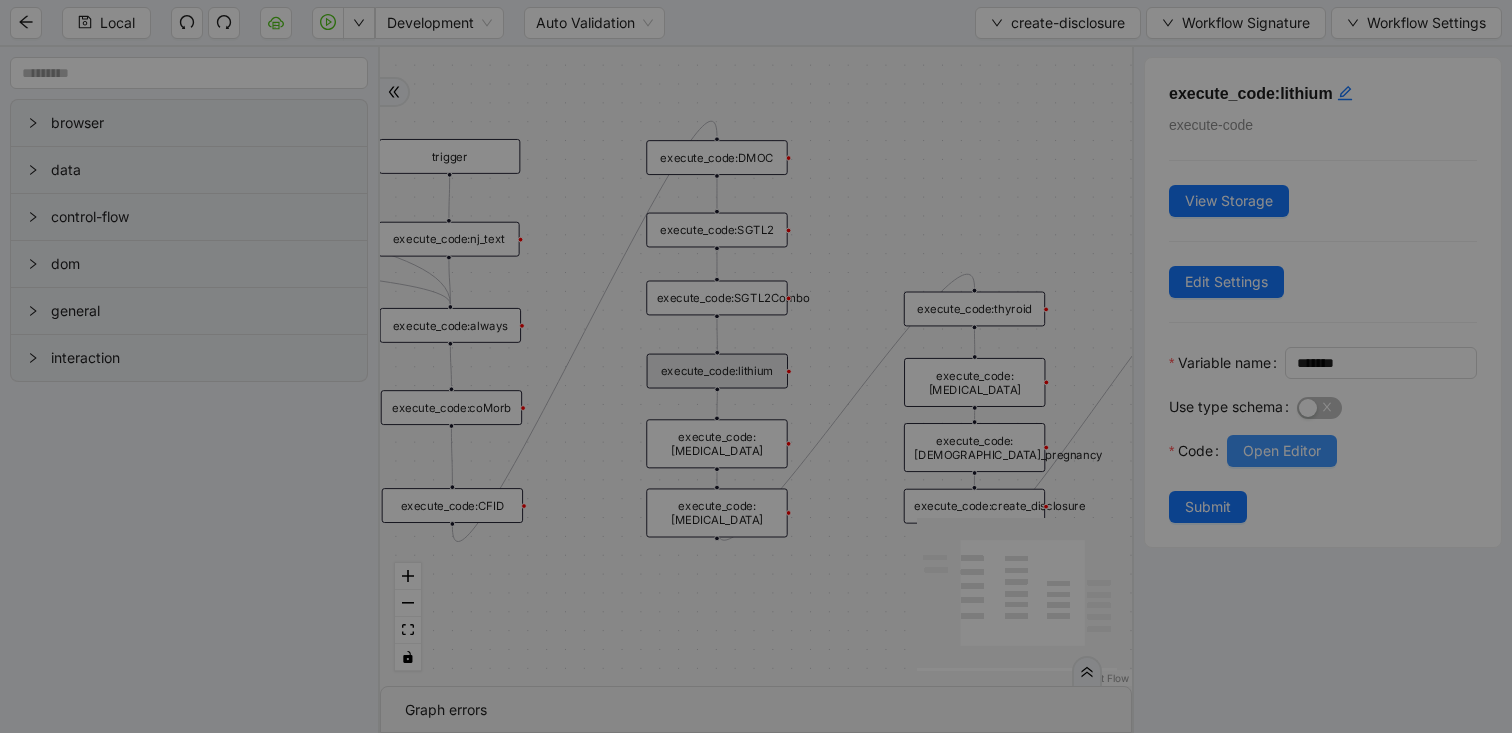 scroll, scrollTop: 300, scrollLeft: 0, axis: vertical 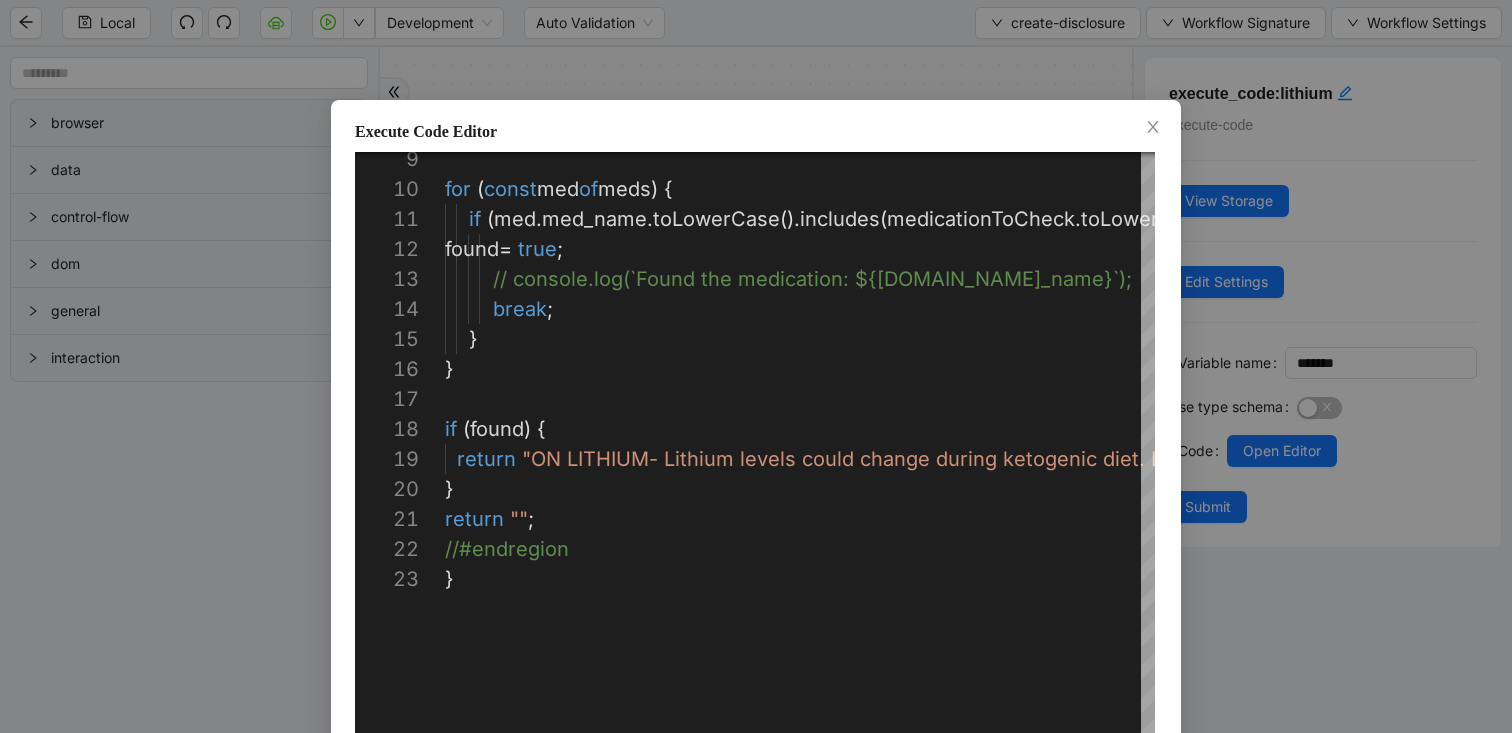 click on "**********" at bounding box center [756, 366] 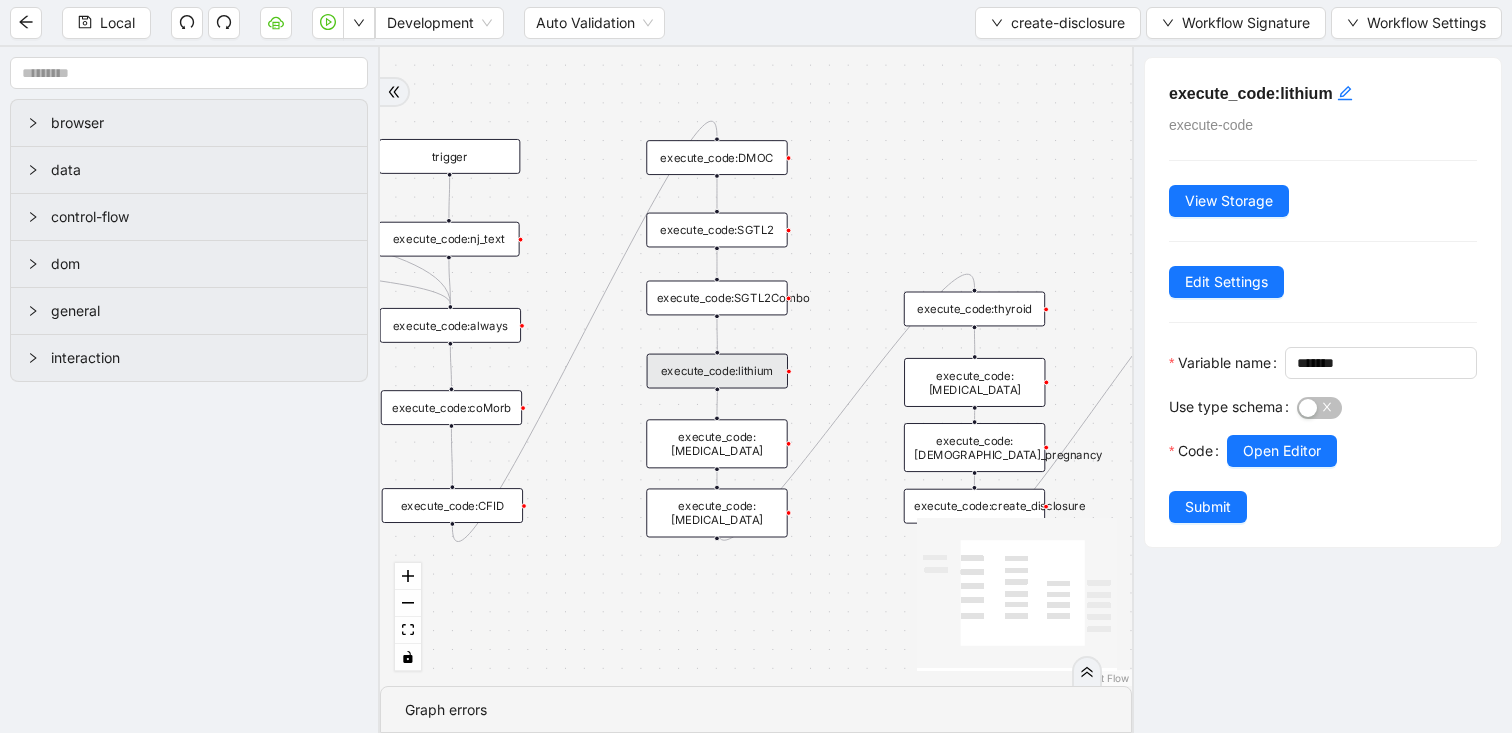 click on "execute_code:DMOC" at bounding box center [716, 157] 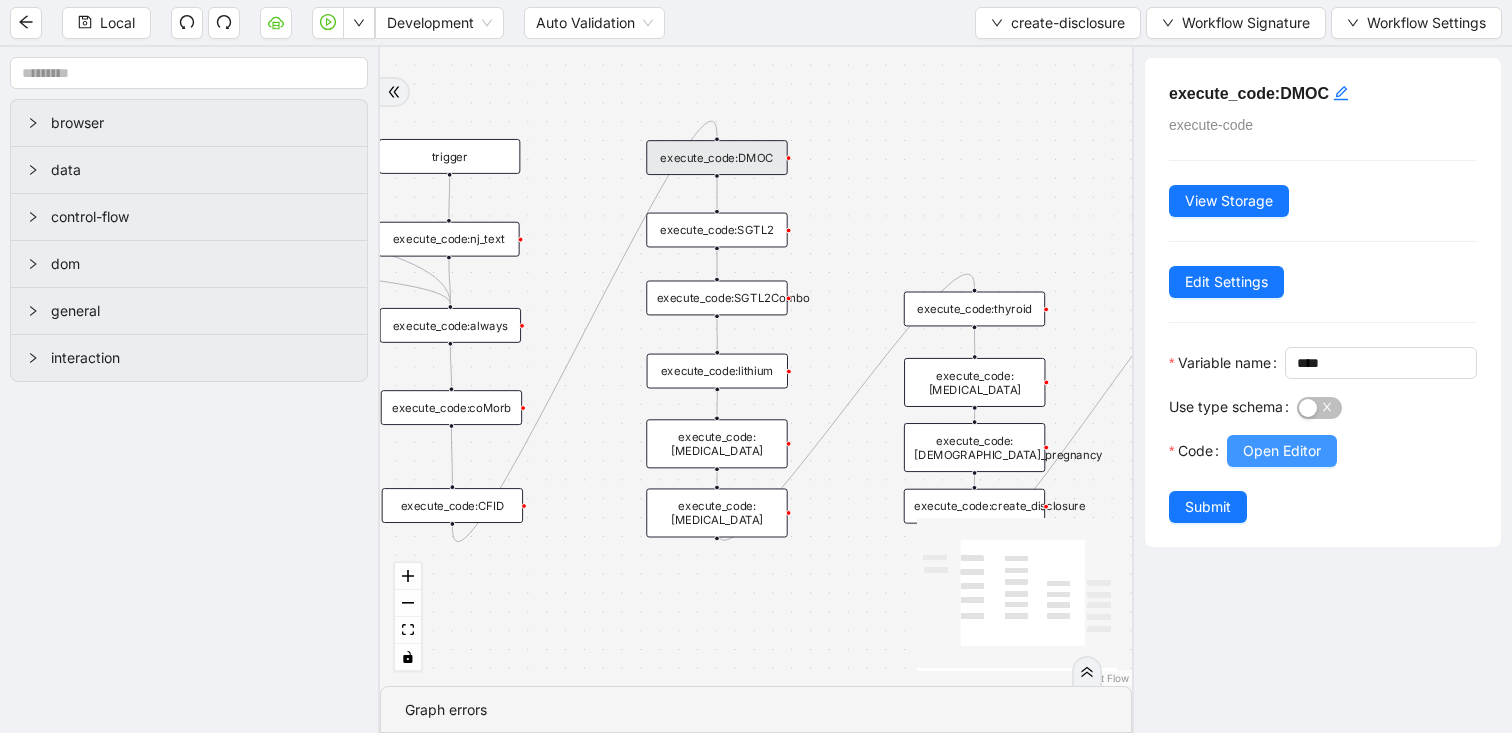 click on "Open Editor" at bounding box center (1282, 451) 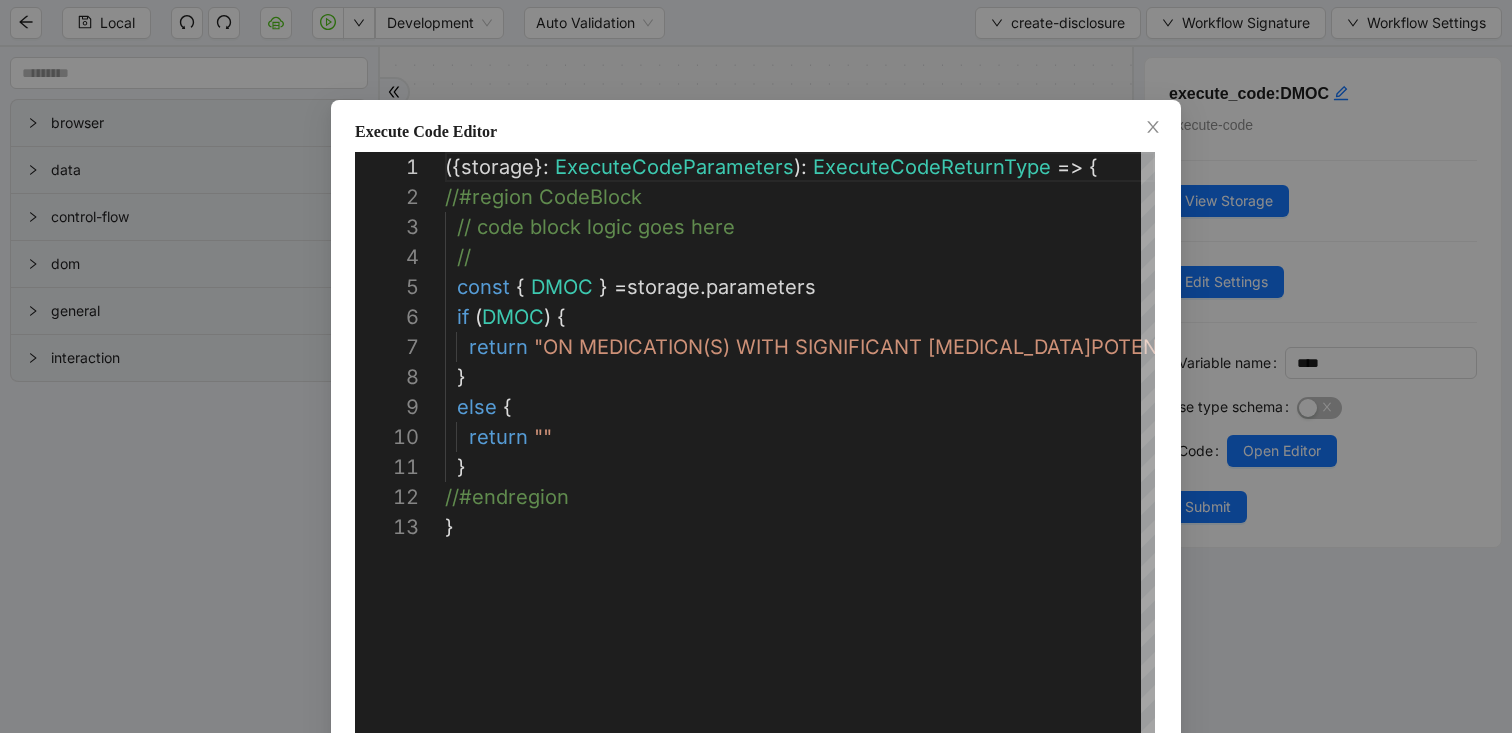 scroll, scrollTop: 180, scrollLeft: 0, axis: vertical 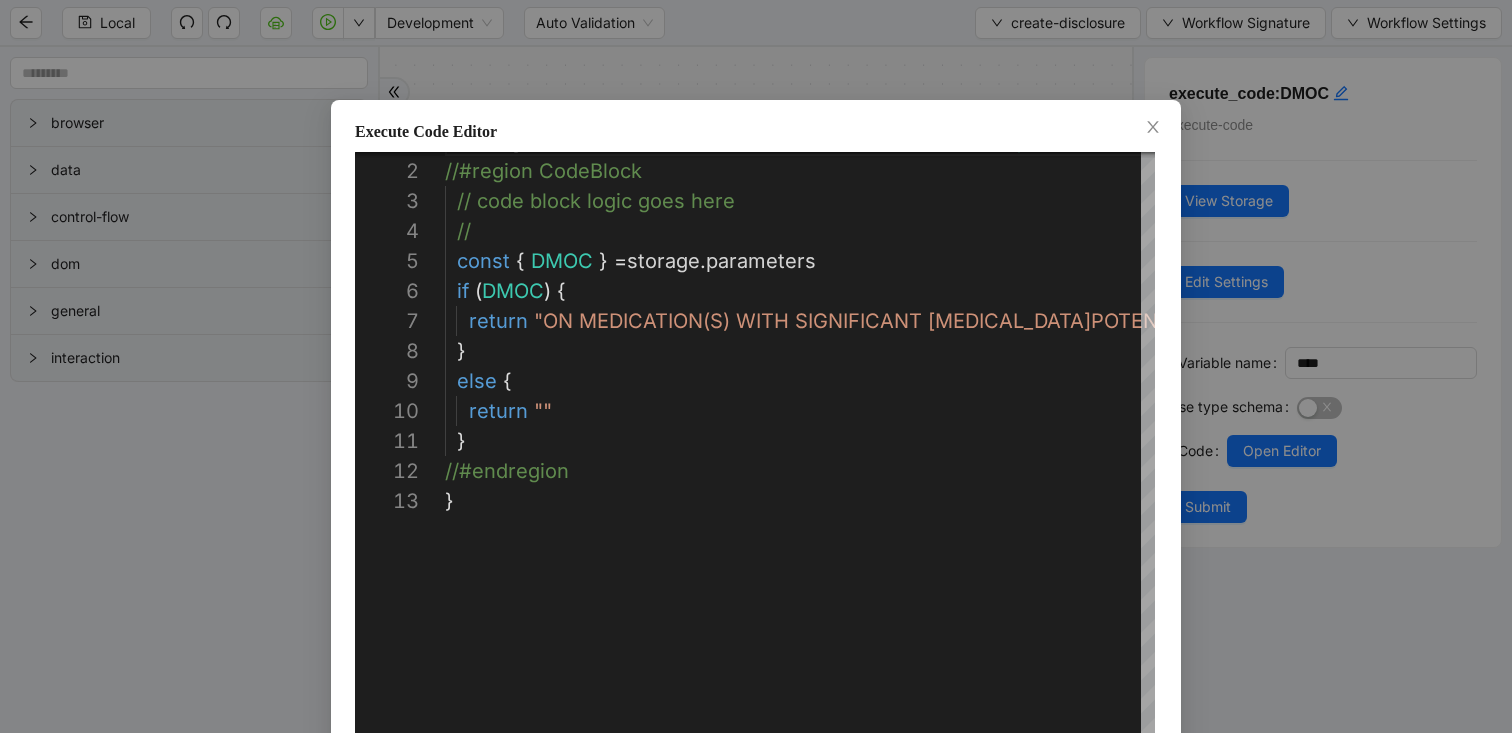 click on "Execute Code Editor 1 2 3 4 5 6 7 8 9 10 11 12 13 ({  storage  }:   ExecuteCodeParameters ):   ExecuteCodeReturnType   =>   { //#region CodeBlock    // code block logic goes here    //    const   {   DMOC   }   =  storage . parameters    if   ( DMOC )   {      return   "ON MEDICATION(S) WITH SIGNIFICANT [MEDICAL_DATA]  POTENTIAL-—Discussed adhering to start date, and  following [PERSON_NAME] med change  recommendations.—Discussed [MEDICAL_DATA] symptoms  and risk of death.—Discussed that our  safety-oriented med changes that may result in  temporary [MEDICAL_DATA].—Discussed carrying  glucose at all times.—Discussed avoiding risky  activities during [MEDICAL_DATA]. "    }    else   {      return   ""    } //#endregion } Enter to Rename, ⇧Enter to Preview Cancel Save" at bounding box center (756, 366) 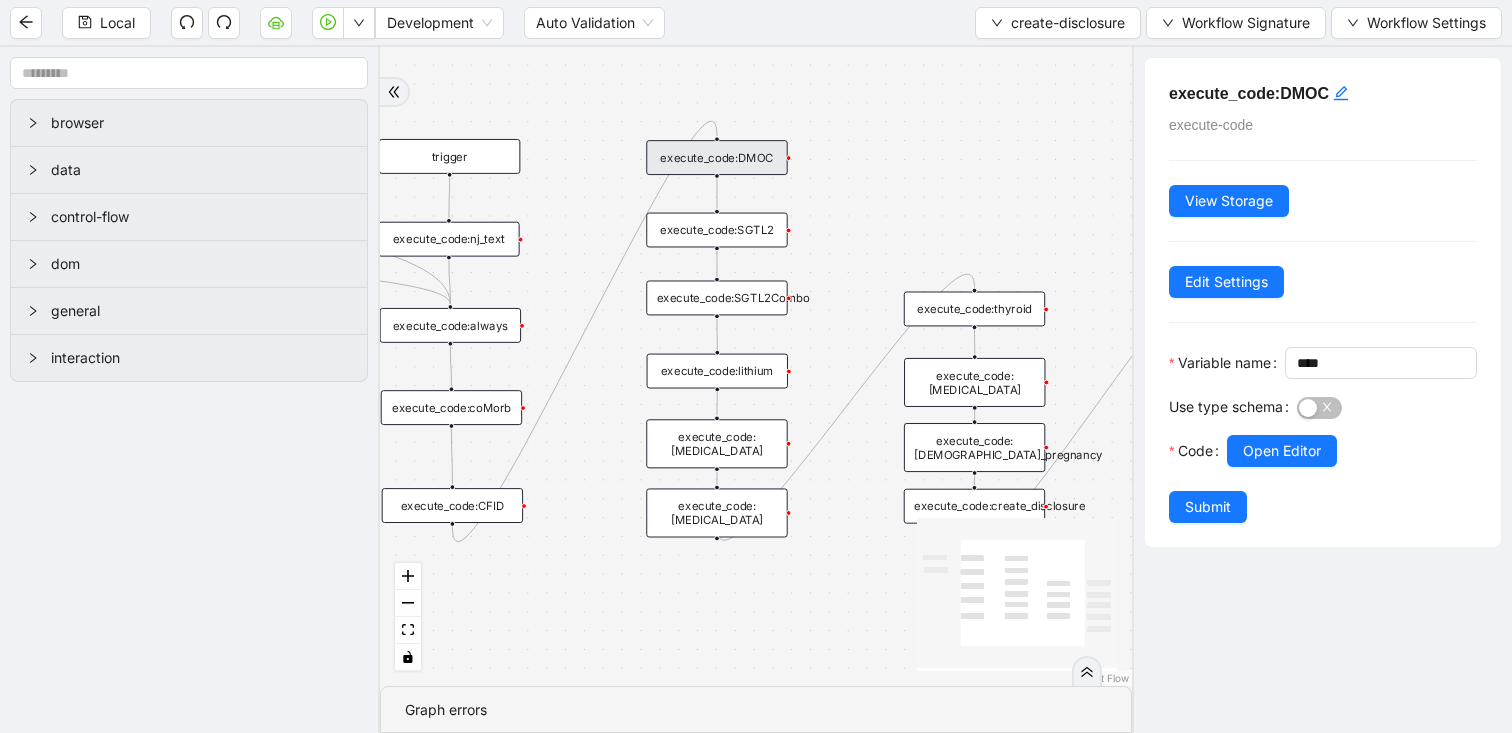 click on "execute_code:CFID" at bounding box center [452, 505] 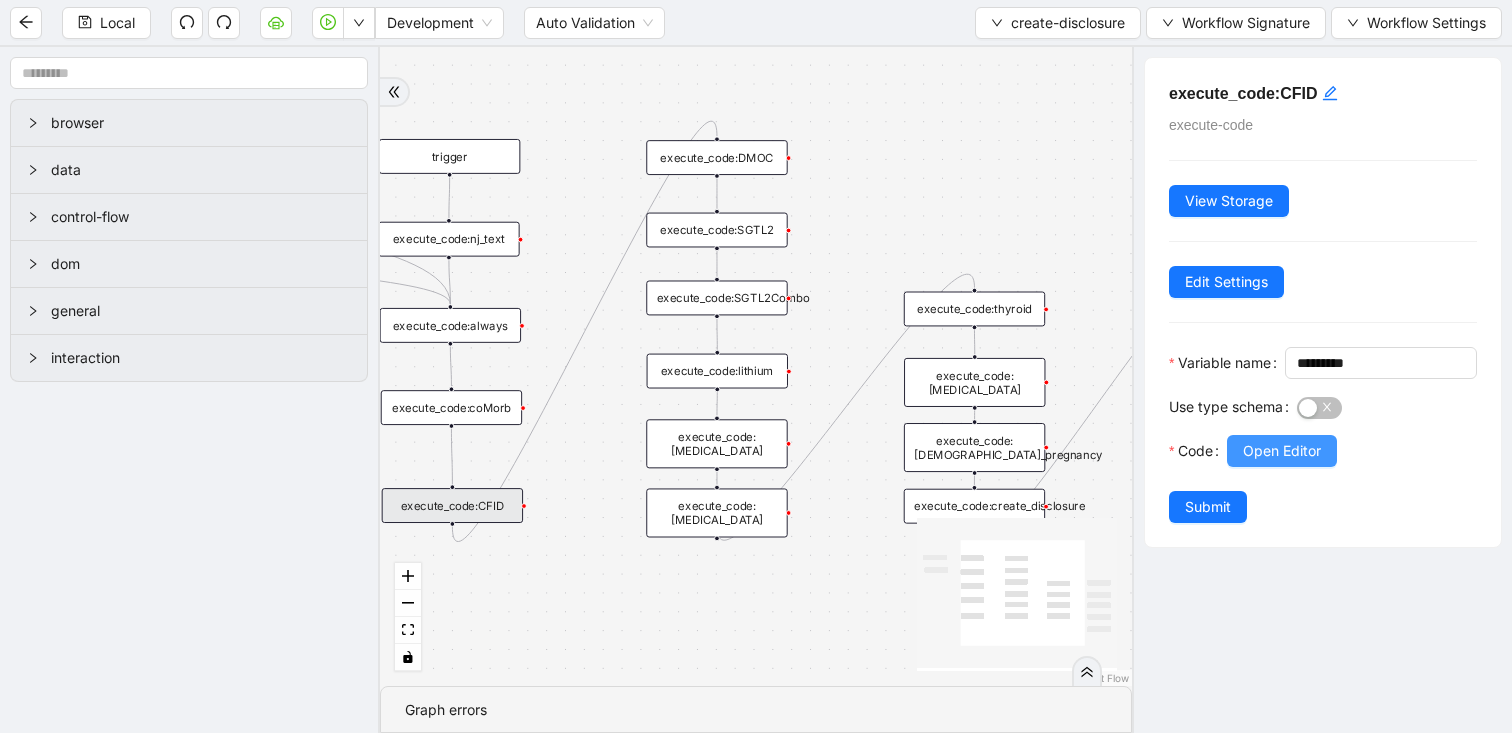 click on "Open Editor" at bounding box center [1282, 451] 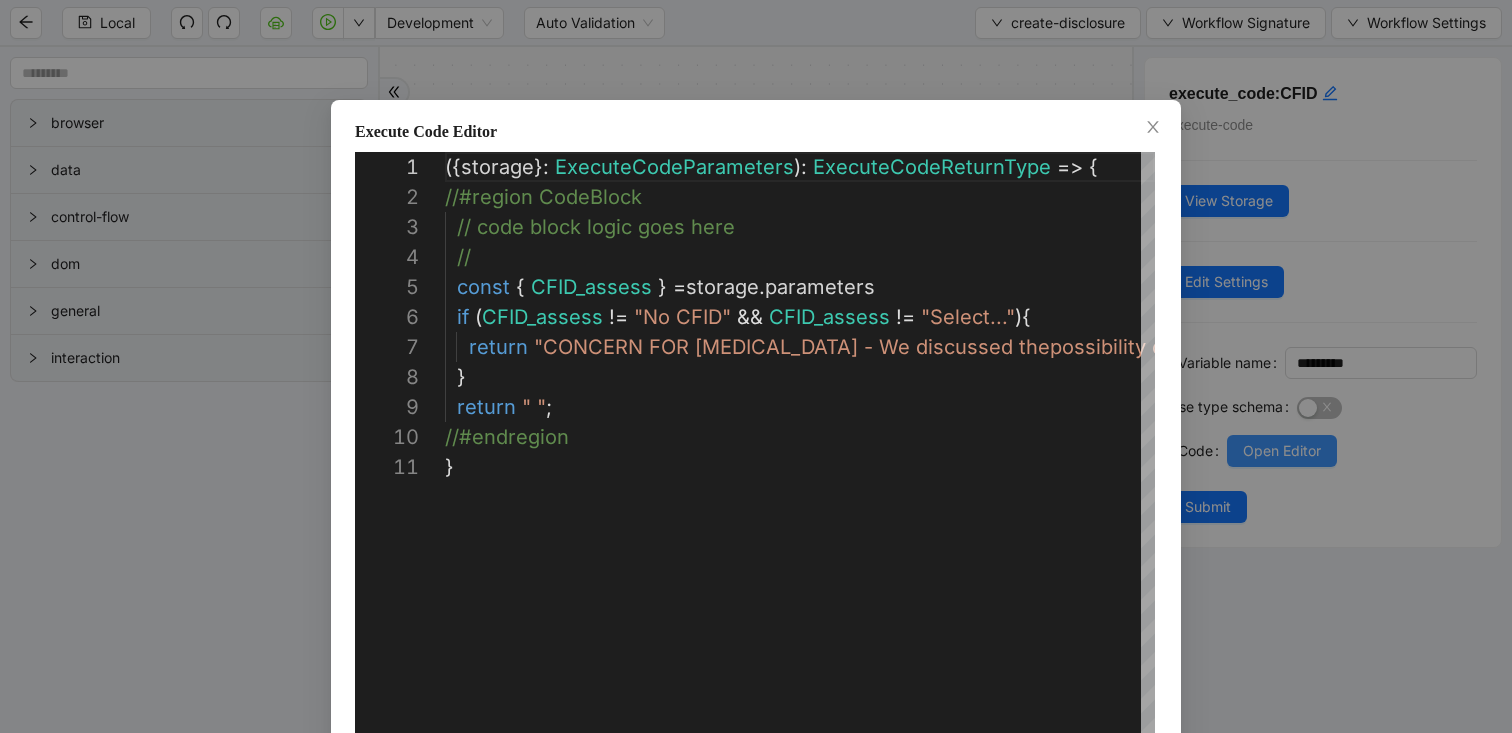 scroll, scrollTop: 270, scrollLeft: 0, axis: vertical 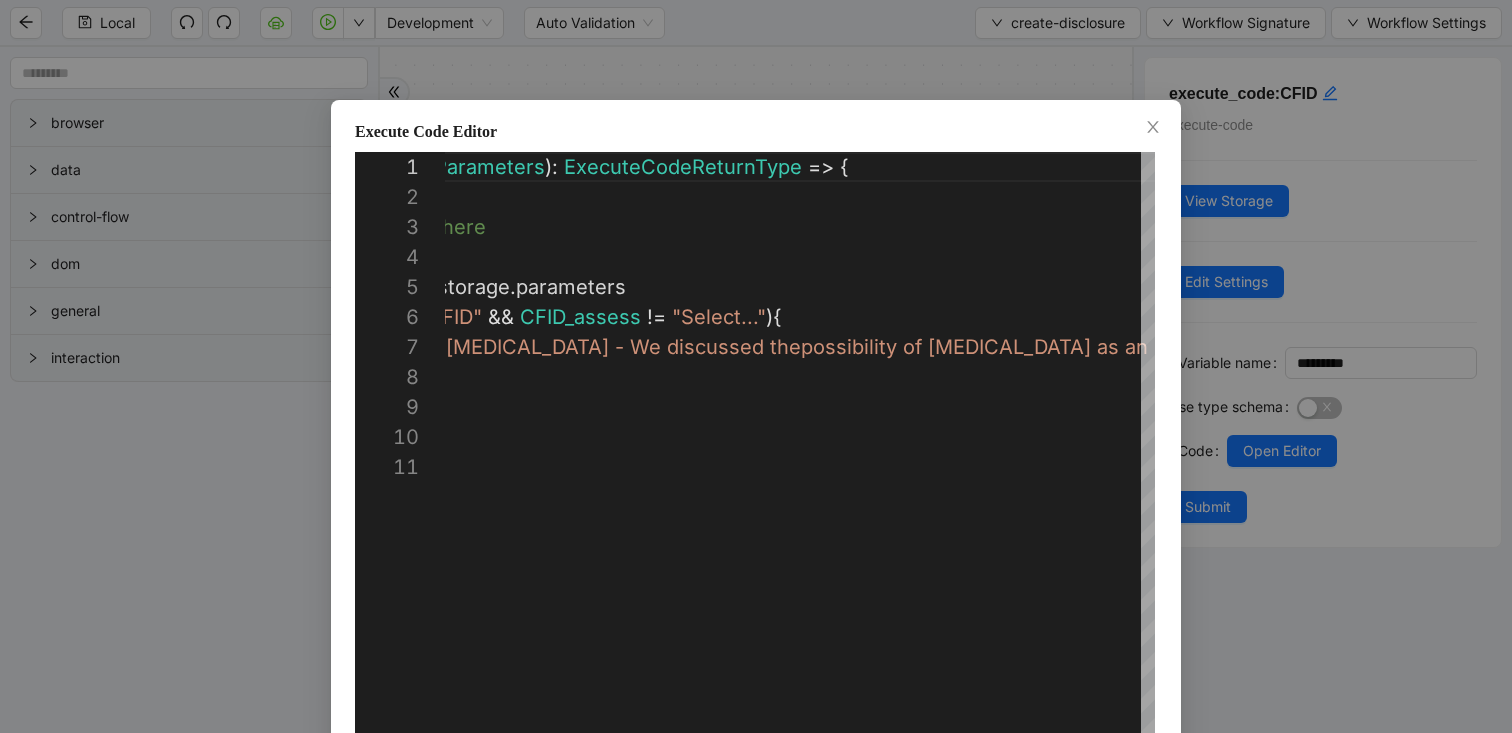 click on "Execute Code Editor 1 2 3 4 5 6 7 8 9 10 11 ({  storage  }:   ExecuteCodeParameters ):   ExecuteCodeReturnType   =>   { //#region CodeBlock    // code block logic goes here    //    const   {   CFID_assess   }   =  storage . parameters    if   ( CFID_assess   !=   "No CFID"   &&   CFID_assess   !=   "Select..." ){      return   "CONCERN FOR [MEDICAL_DATA] - We discussed the  possibility of [MEDICAL_DATA] as an underlyin g cause of [MEDICAL_DATA]. [MEDICAL_DATA] is not kno wn to be reversible. [MEDICAL_DATA] from any cause is [PERSON_NAME] to improve with ketogenic diet. "    }    return   " " ; //#endregion } Enter to Rename, ⇧Enter to Preview Cancel Save" at bounding box center [756, 366] 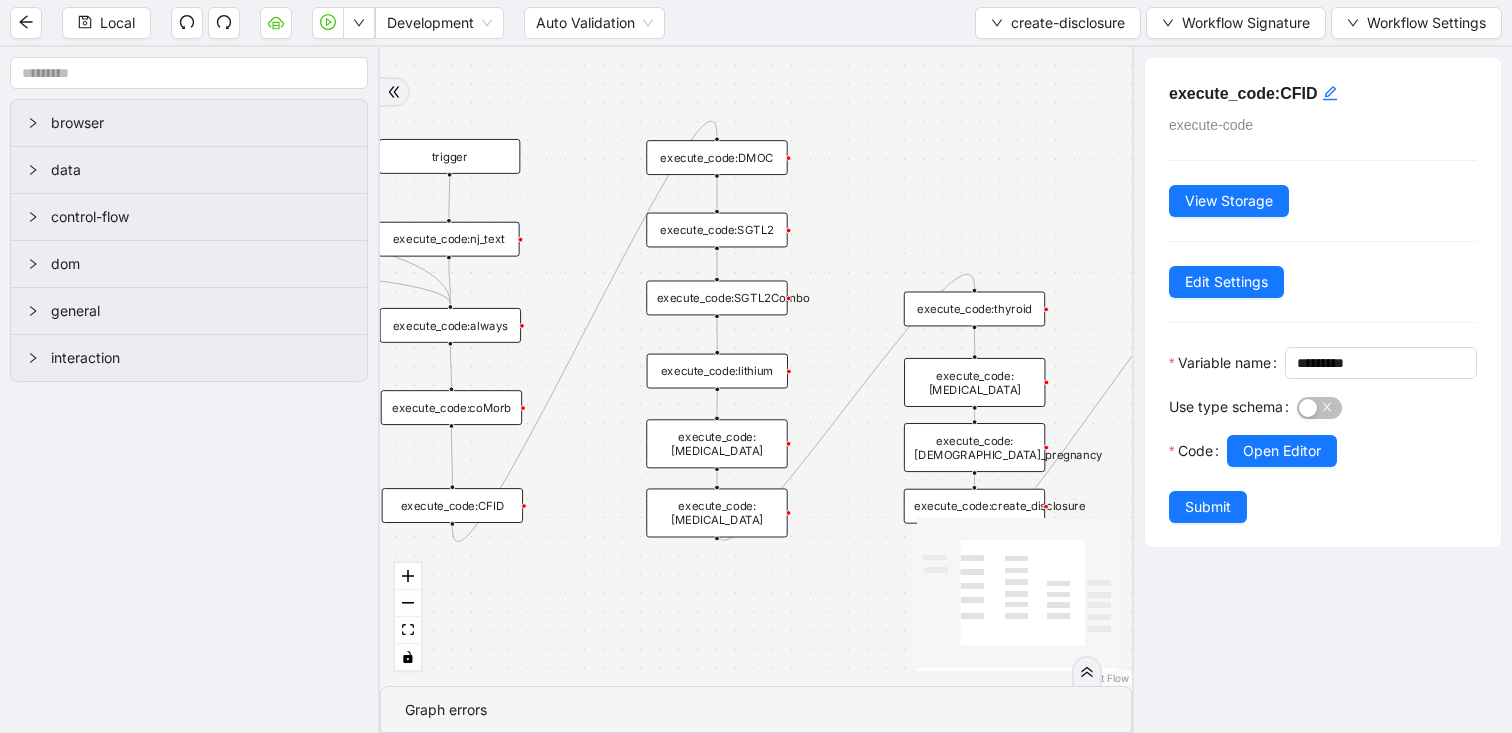 click on "execute_code:coMorb" at bounding box center (451, 407) 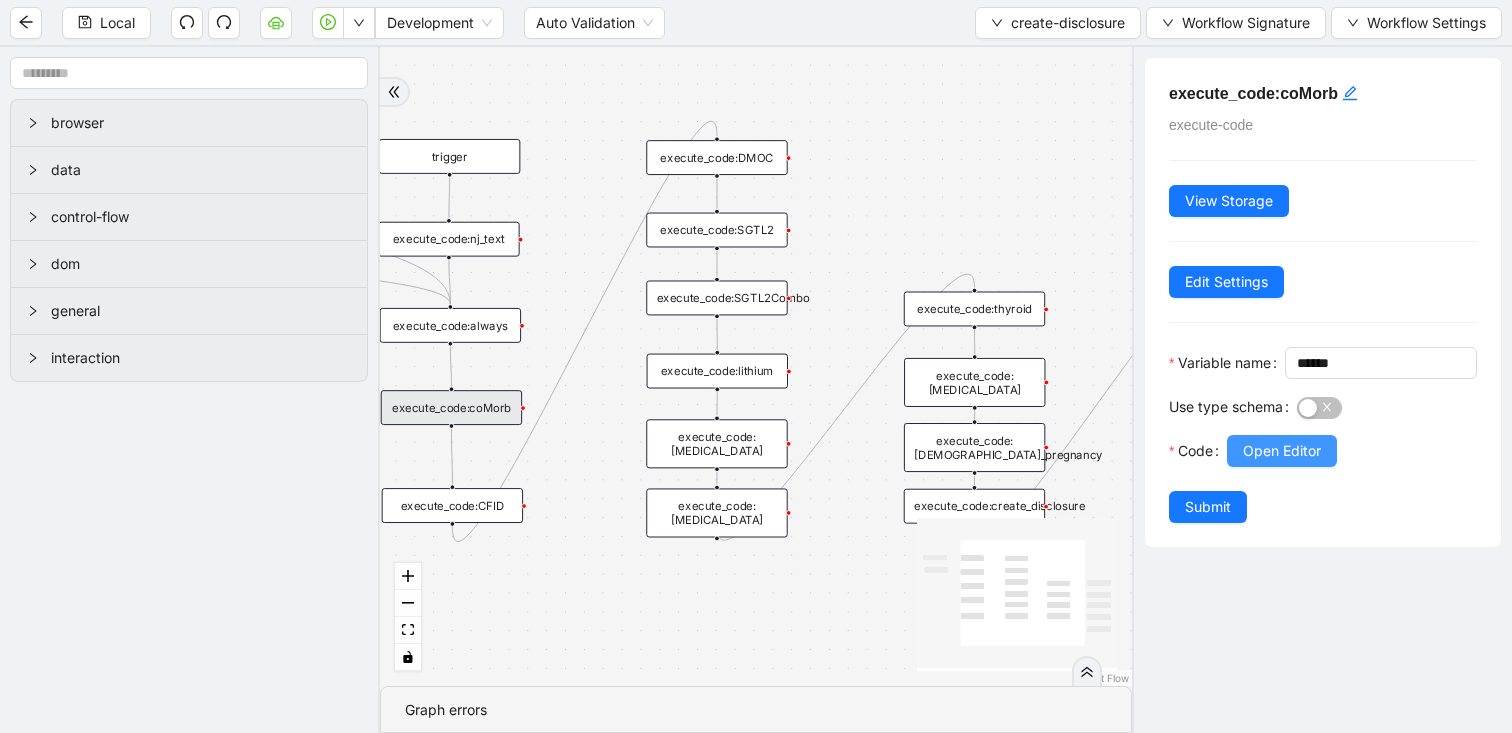 click on "Open Editor" at bounding box center [1282, 451] 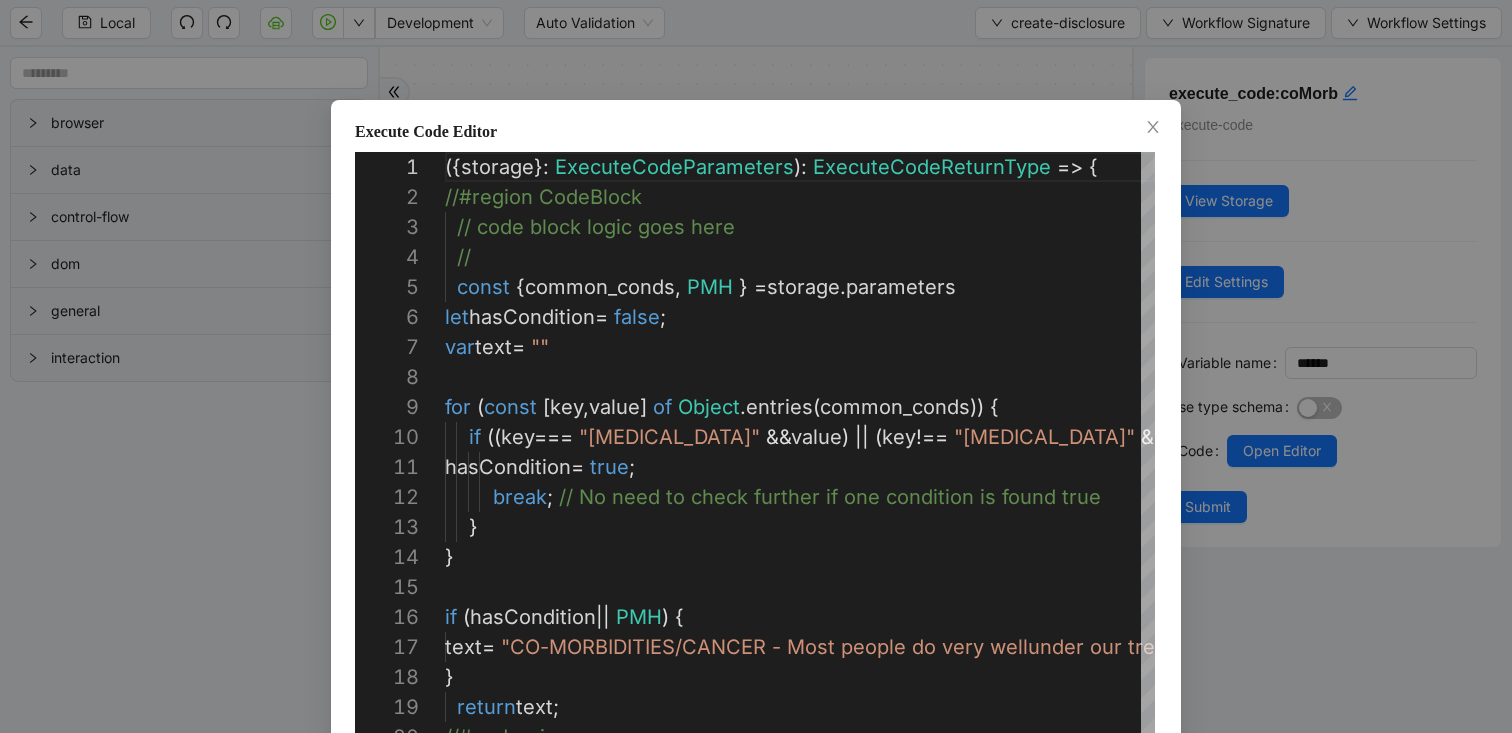 scroll, scrollTop: 300, scrollLeft: 0, axis: vertical 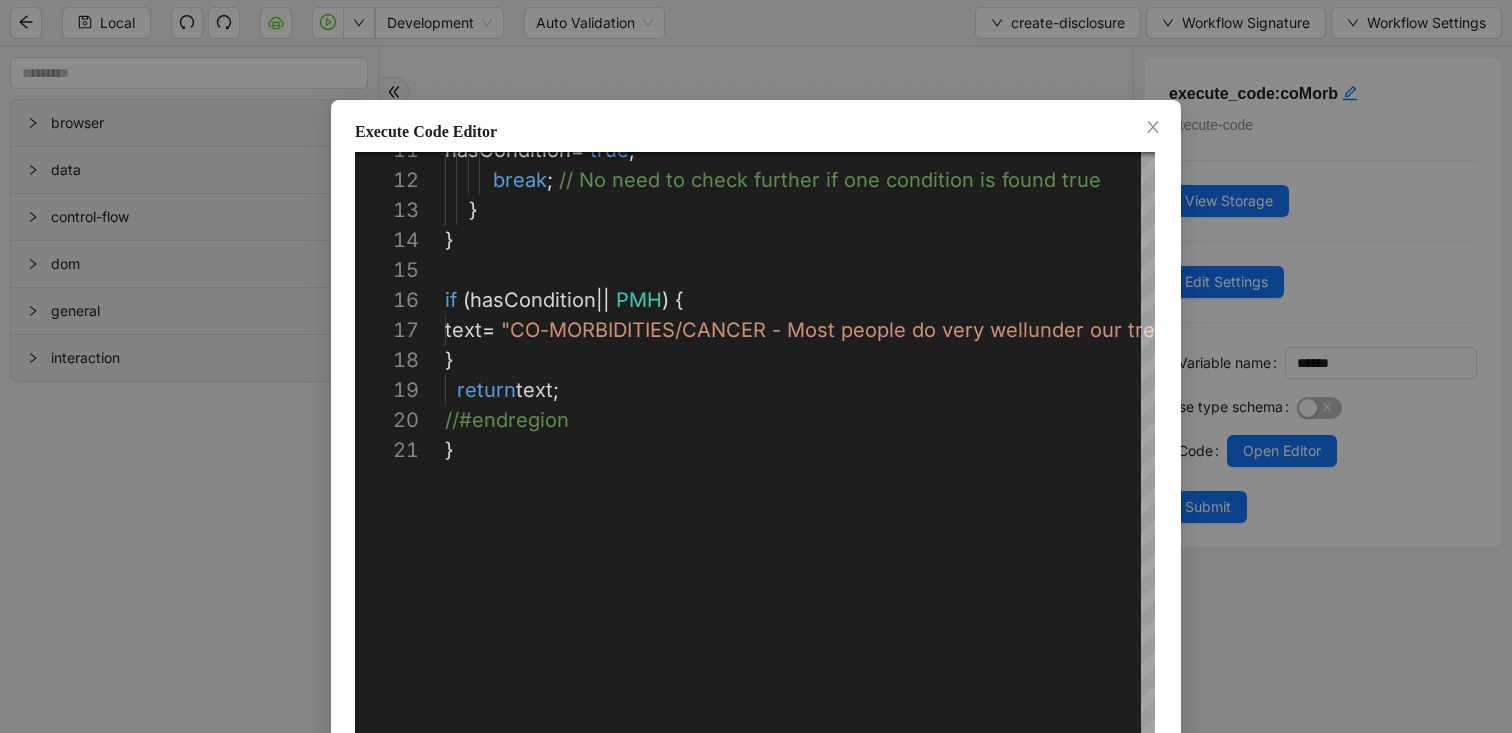 click on "Execute Code Editor 11 12 13 14 15 16 17 18 19 20 21         hasCondition  =   true ;          break ;   // No need to check further if one condition is fo und true      } } if   ( hasCondition  ||   PMH )   {   text  =   "CO-MORBIDITIES/CANCER - Most people do very well  under our treatment and I expect and hope that you  will do the same. Looking over your health histor y, I don't see anything that makes me think this w ould be unsafe for you. This intervention has not  been studied under all conditions. If it should tu rn out that our treatment unexpectedly worsens a h ealth condition for you, we would want to discuss  whether or not it is best for you to continue. We  do not have sufficient information on how non-diab etes related conditions will be affected by the Vi rta treatment. We do not have a reason to believe  }    return  text ; //#endregion } Save" at bounding box center (756, 366) 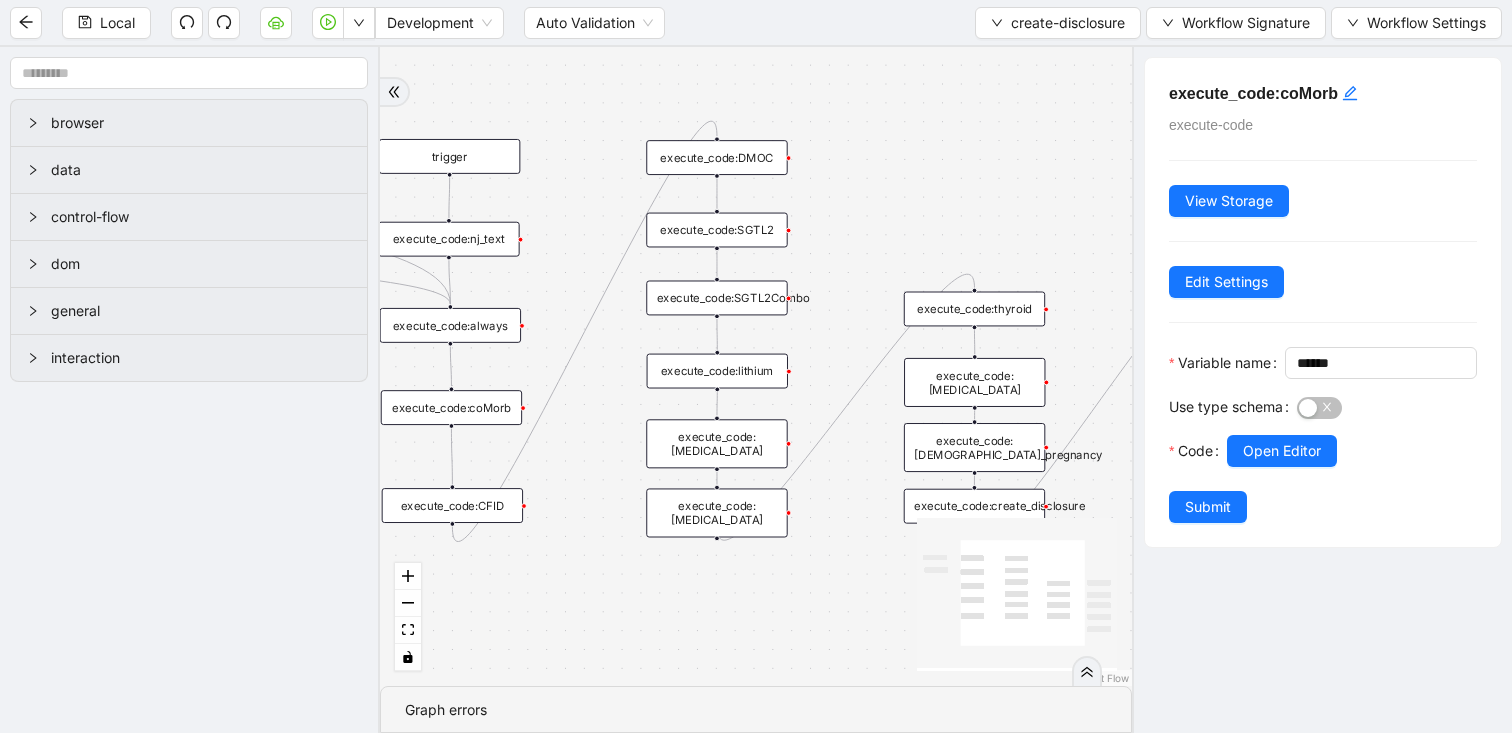 click on "execute_code:[MEDICAL_DATA]" at bounding box center [716, 443] 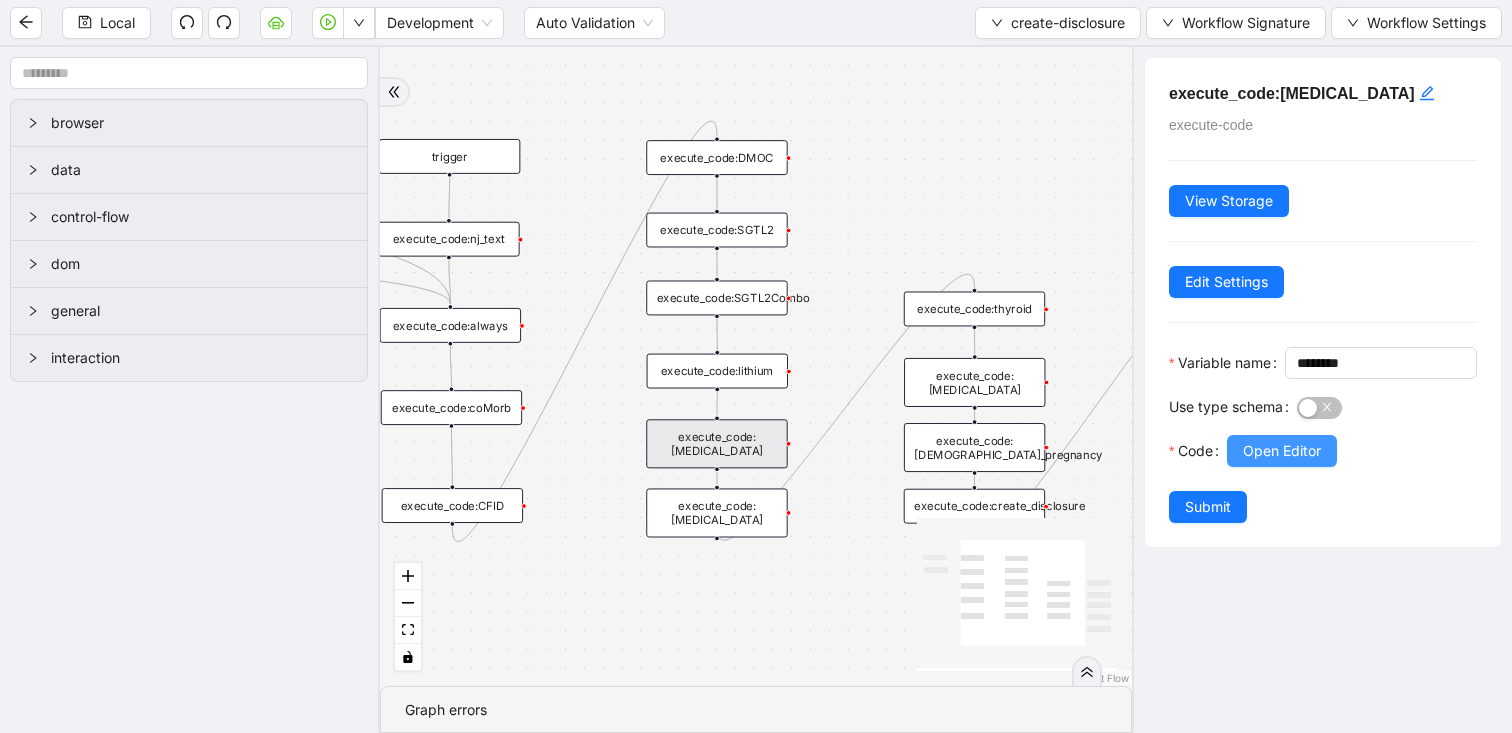 click on "Open Editor" at bounding box center (1282, 451) 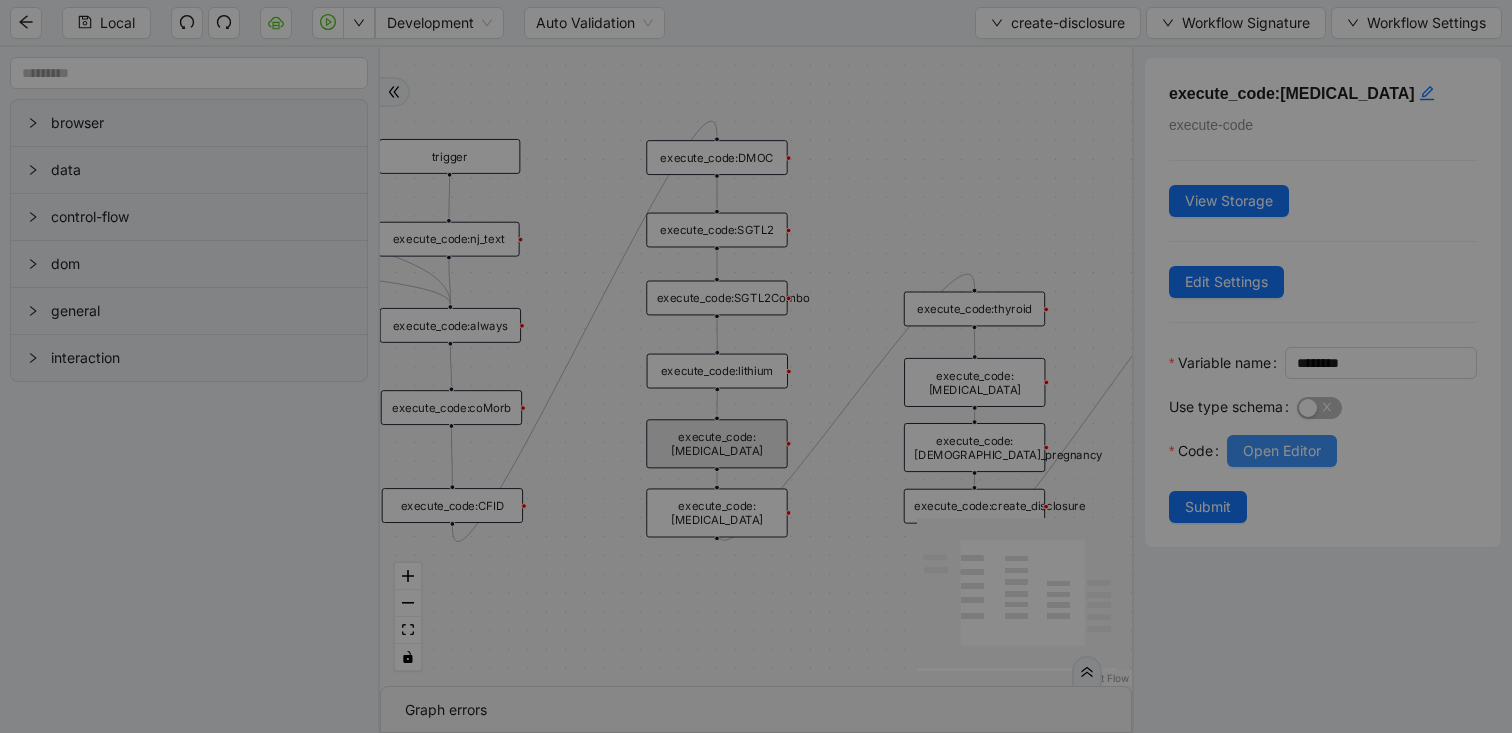 scroll, scrollTop: 300, scrollLeft: 0, axis: vertical 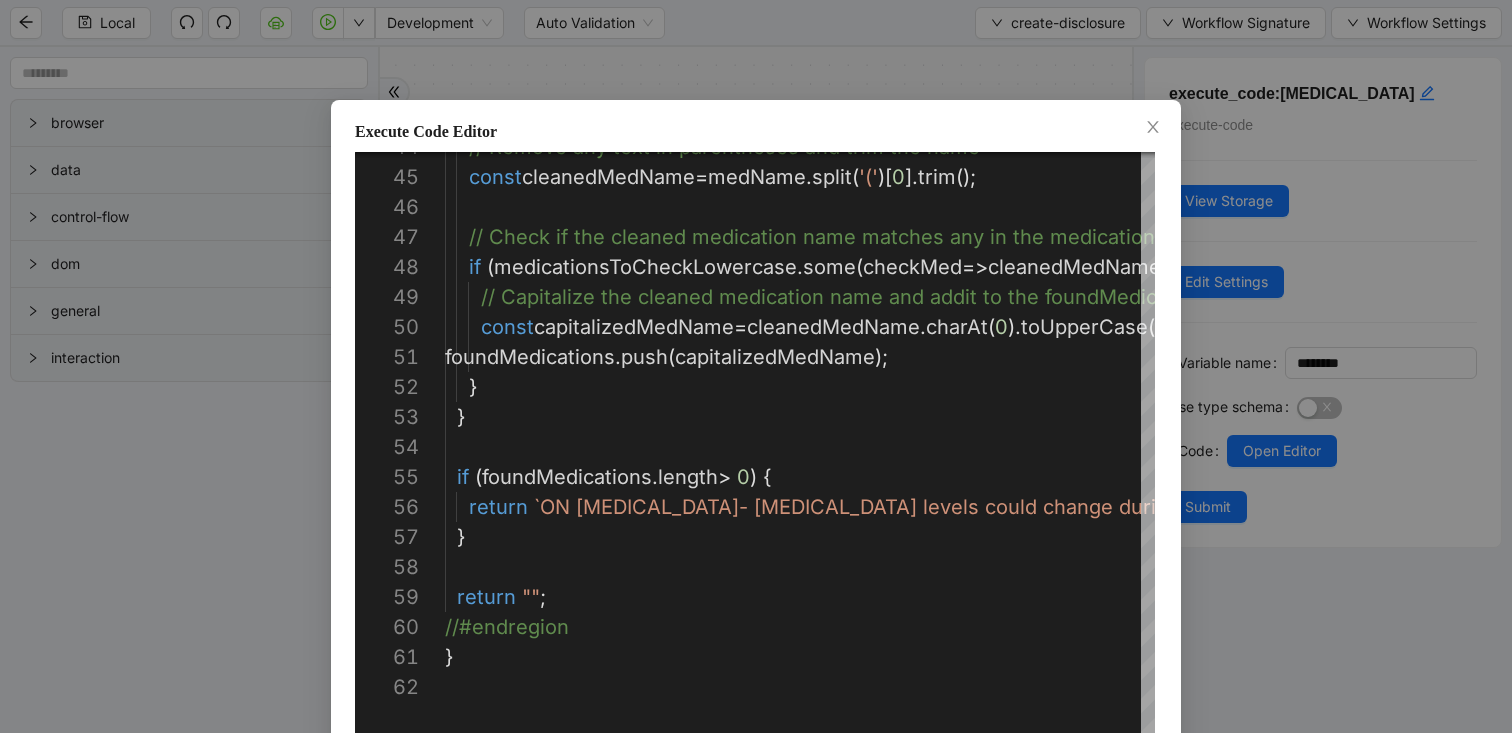 click on "Execute Code Editor 44 45 46 47 48 49 50 51 52 53 54 55 56 57 58 59 60 61 62      // Remove any text in parentheses and trim the nam e      const  cleanedMedName  =  medName . split ( '(' )[ 0 ]. trim ();      // Check if the cleaned medication name matches an y in the medicationsToCheck list      if   ( medicationsToCheckLowercase . some ( checkMed  =>  cleanedMedName . toLowerCase (). includes ( checkMed )))   {        // Capitalize the cleaned medication name and add  it to the foundMedications list        const  capitalizedMedName  =  cleanedMedName . charAt ( 0 ). toUpperCase ()   +  cleanedMedName . slice ( 1 ). toLowerCase ();       foundMedications . push ( capitalizedMedName );      }    }    if   ( foundMedications . length  >   0 )   {      return   `ON [MEDICAL_DATA]- [MEDICAL_DATA] levels could change during  ketogenic diet. I recommend that prescriber monito r the levels. ` ;    }    return" at bounding box center [756, 366] 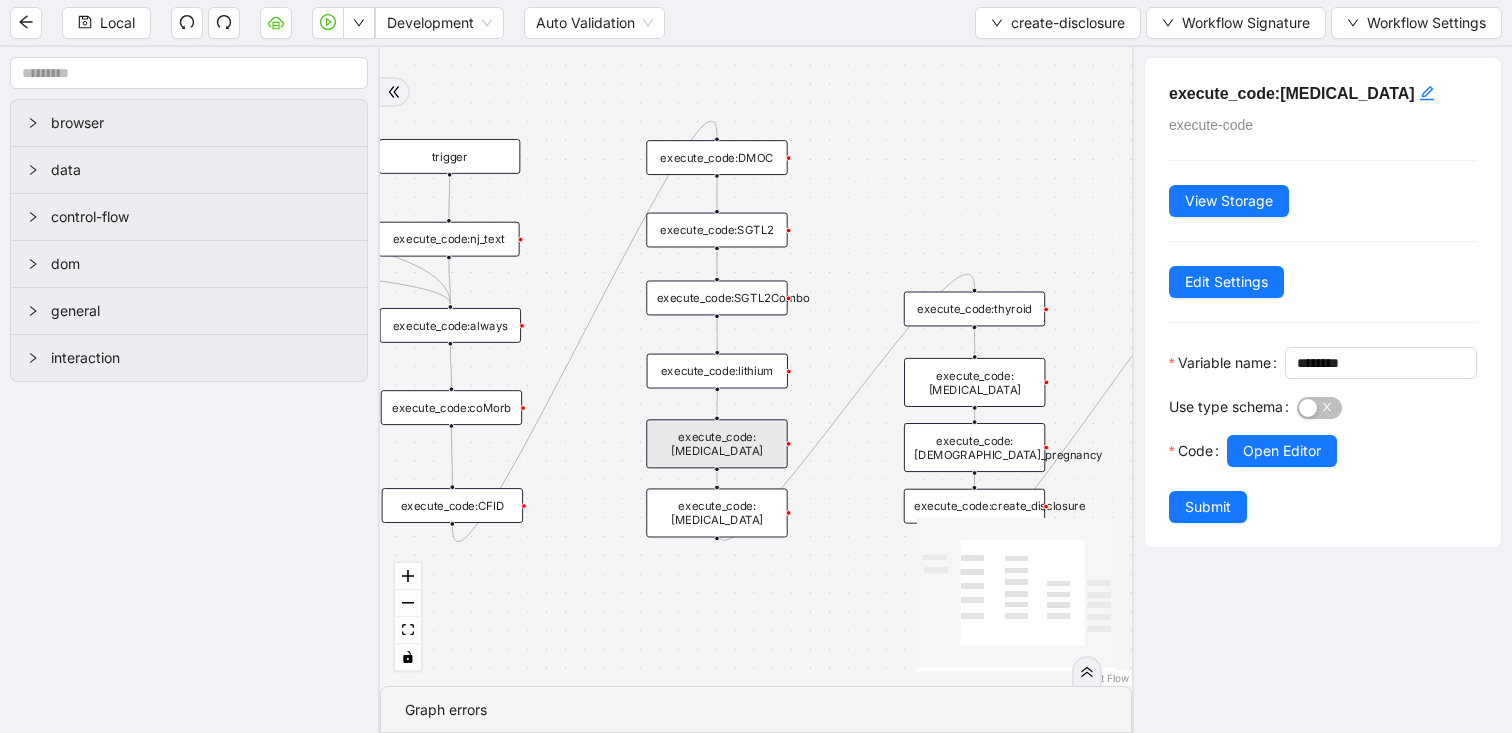 click on "execute_code:SGTL2Combo" at bounding box center [716, 298] 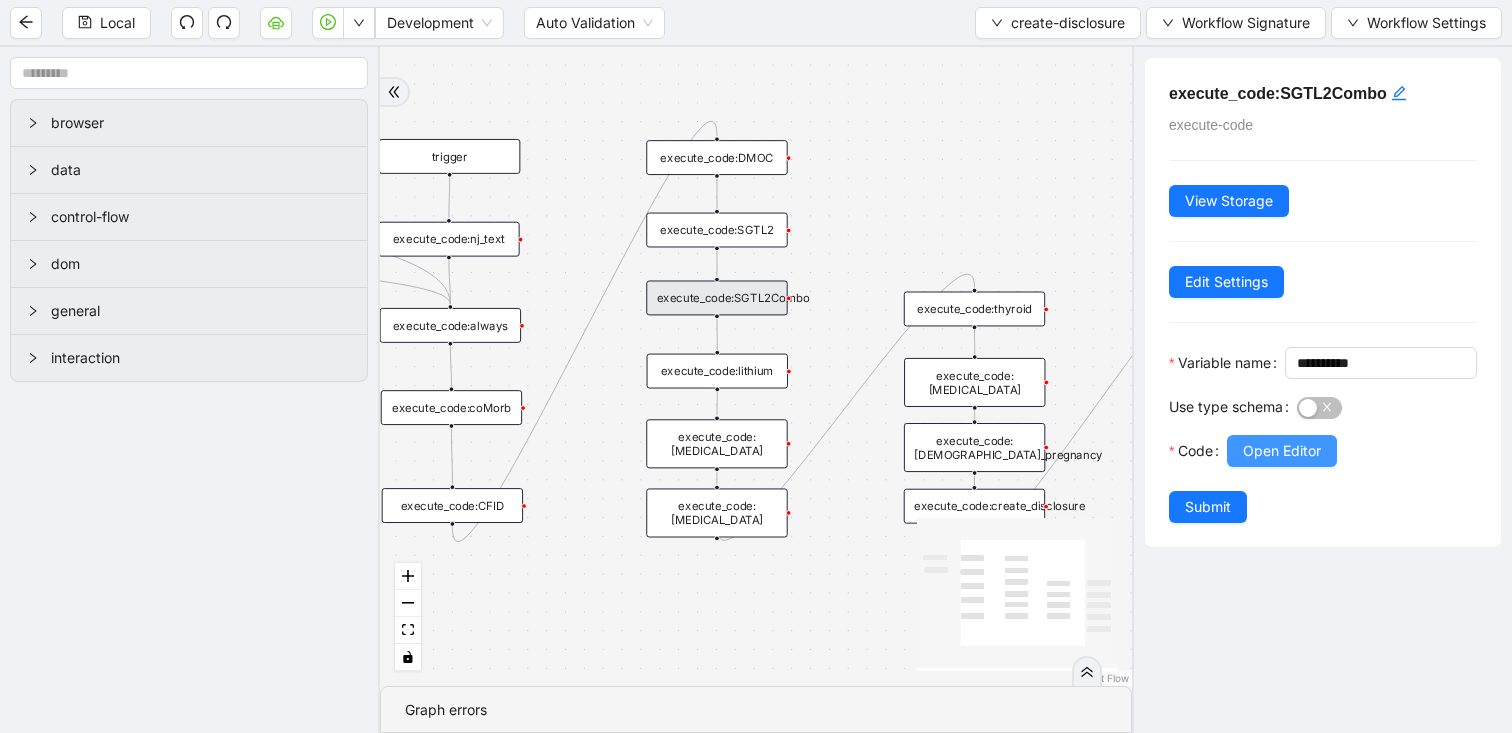 click on "Open Editor" at bounding box center (1282, 451) 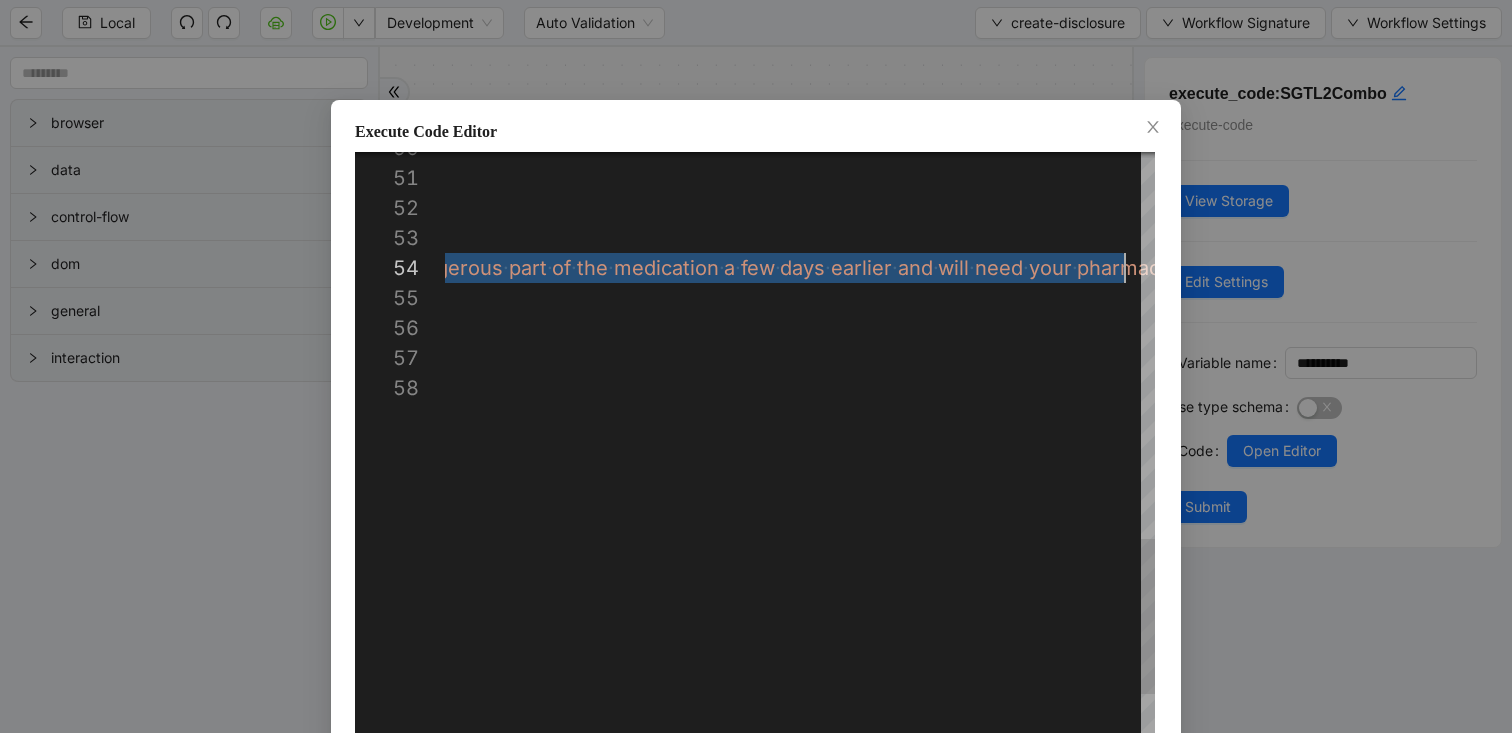 scroll, scrollTop: 90, scrollLeft: 5483, axis: both 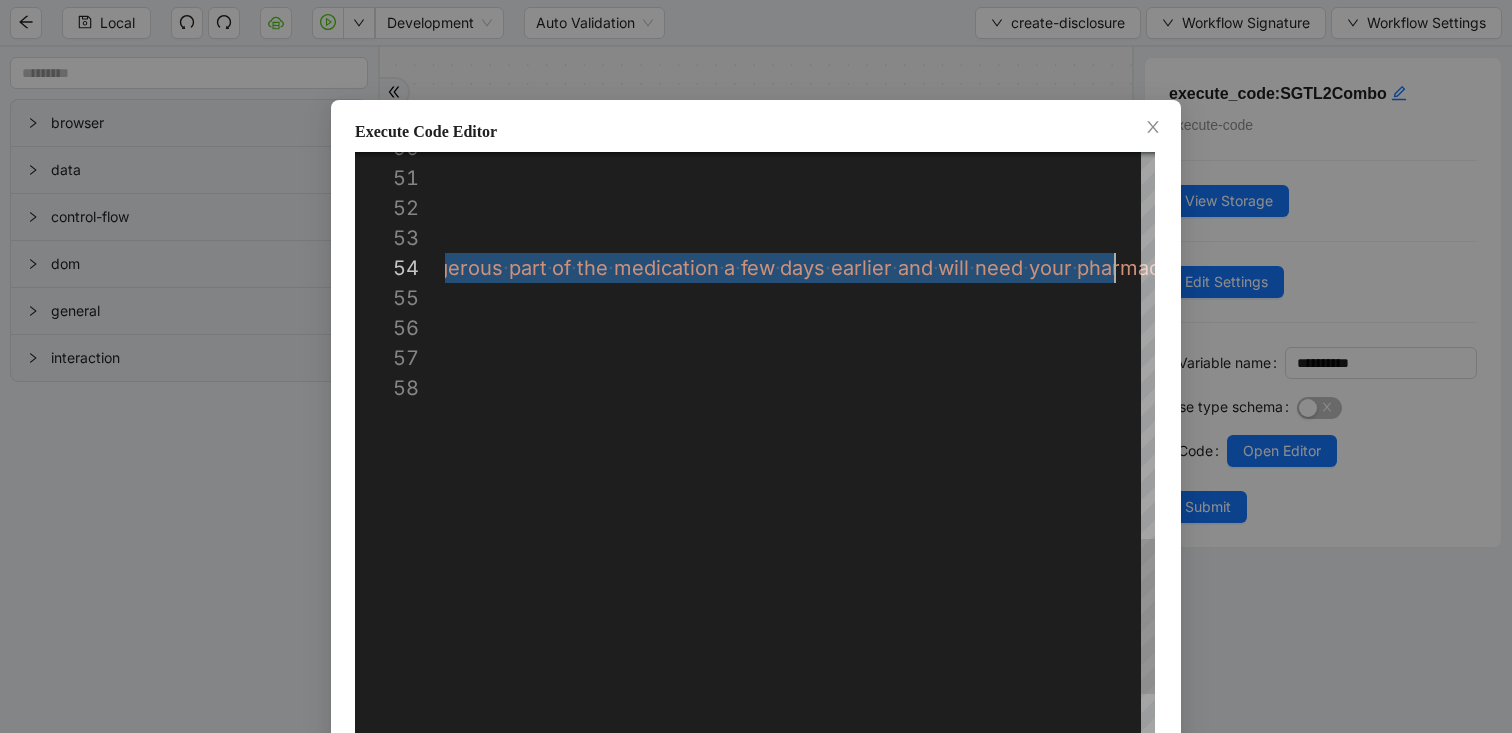 drag, startPoint x: 528, startPoint y: 266, endPoint x: 1114, endPoint y: 268, distance: 586.0034 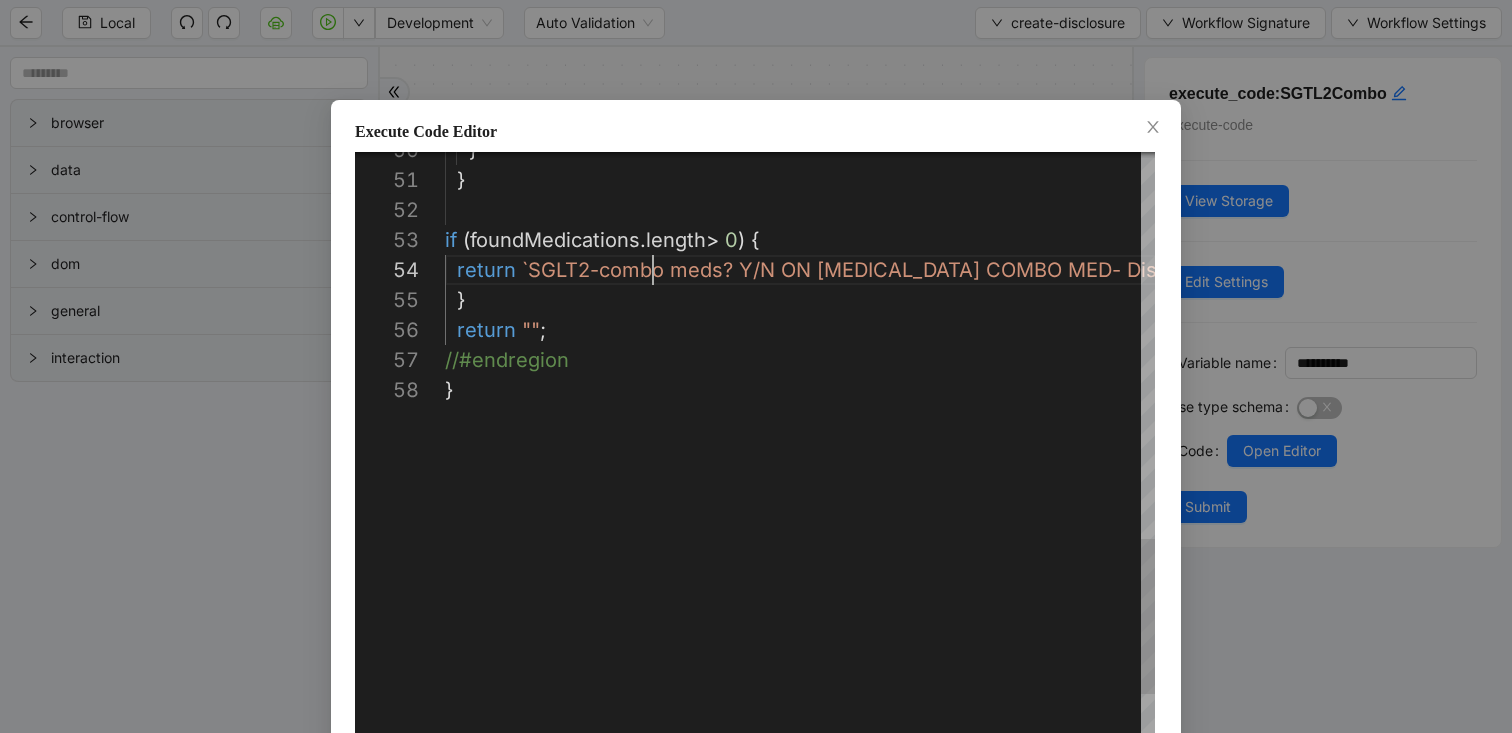 scroll, scrollTop: 90, scrollLeft: 208, axis: both 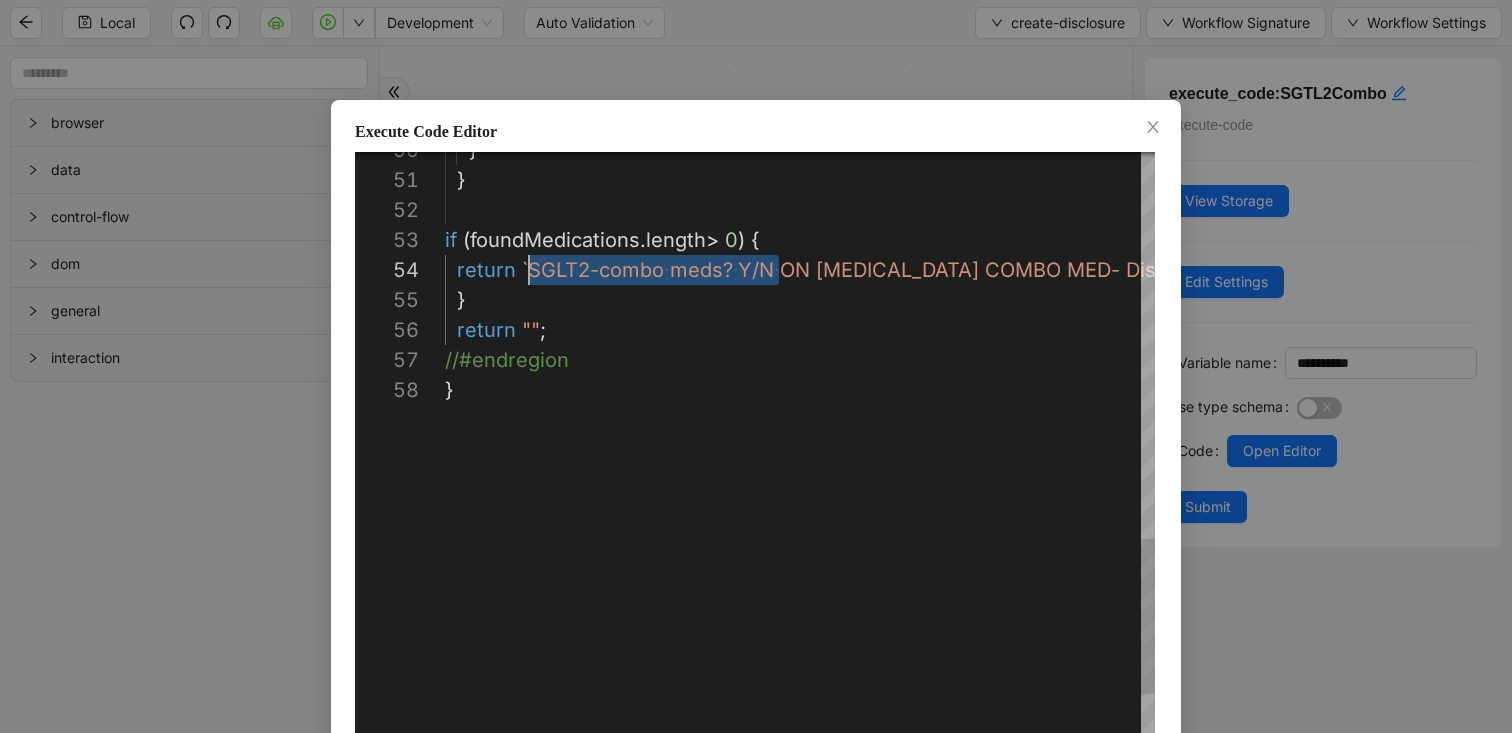 drag, startPoint x: 780, startPoint y: 268, endPoint x: 531, endPoint y: 279, distance: 249.24286 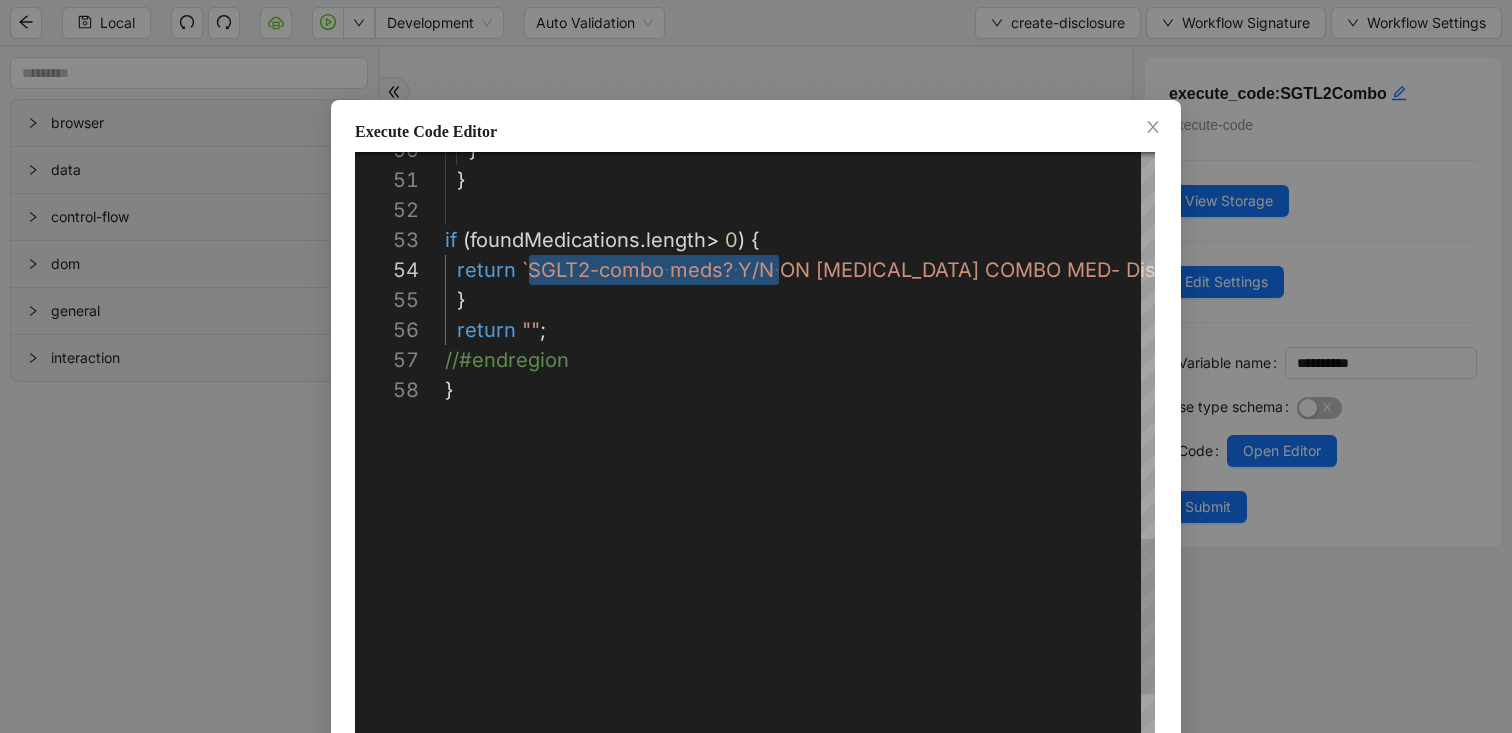 type on "**********" 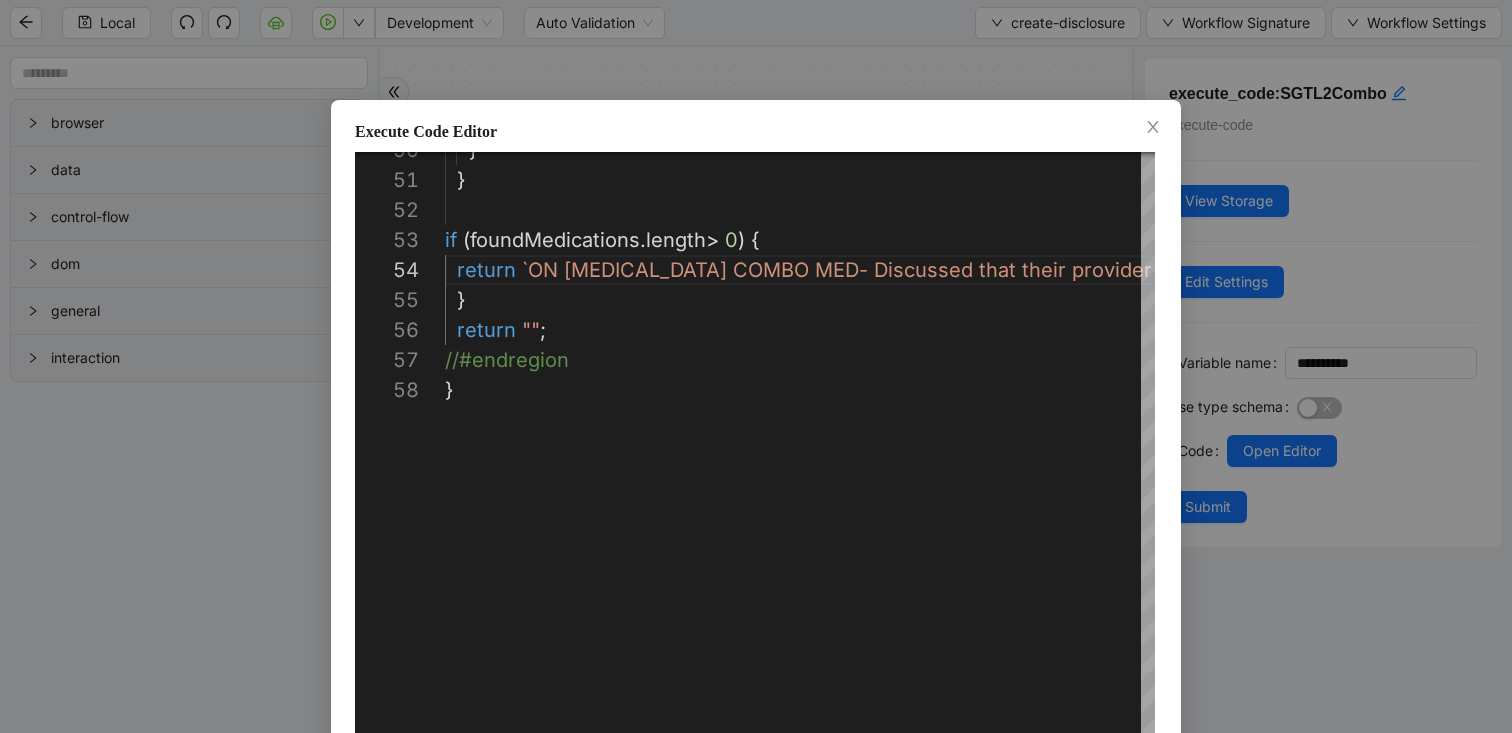 scroll, scrollTop: 107, scrollLeft: 0, axis: vertical 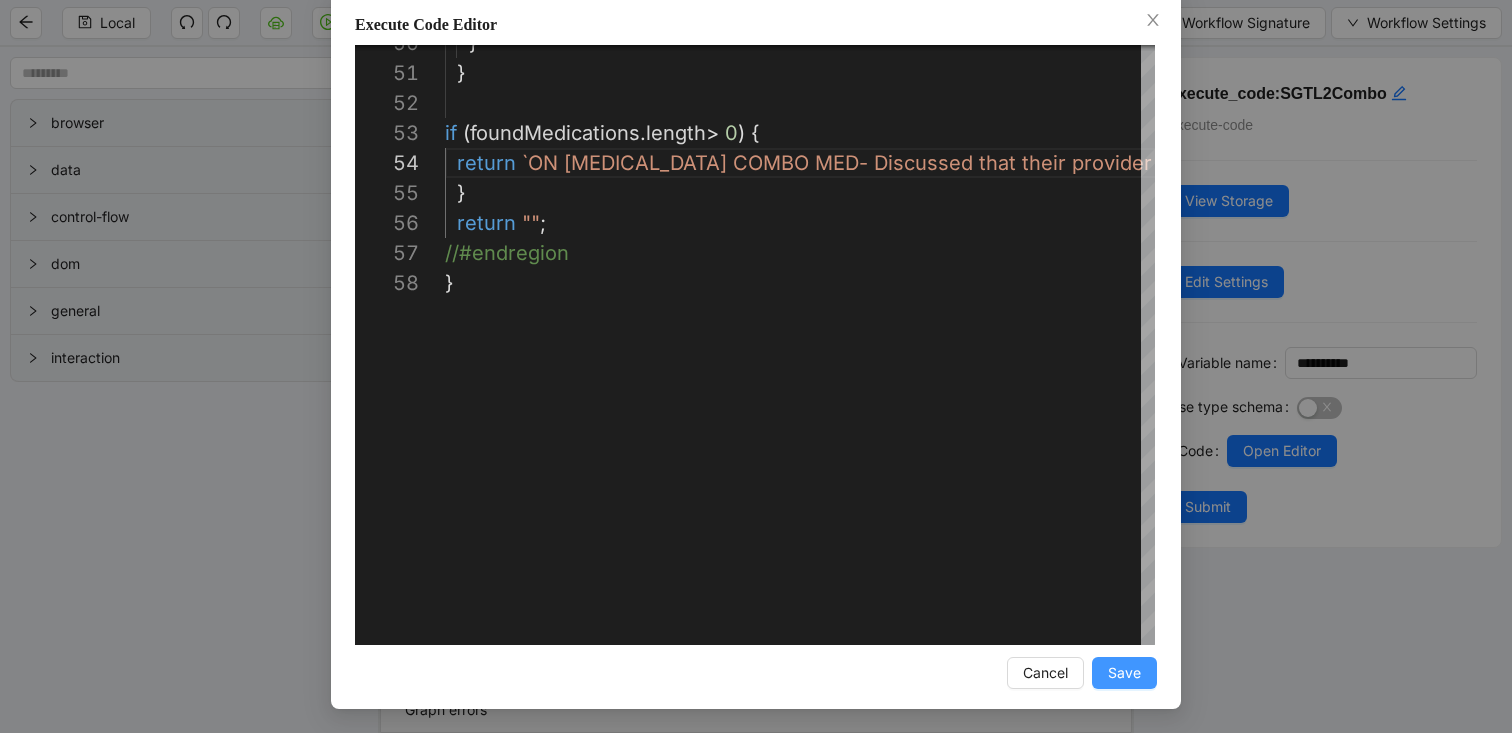 click on "Save" at bounding box center (1124, 673) 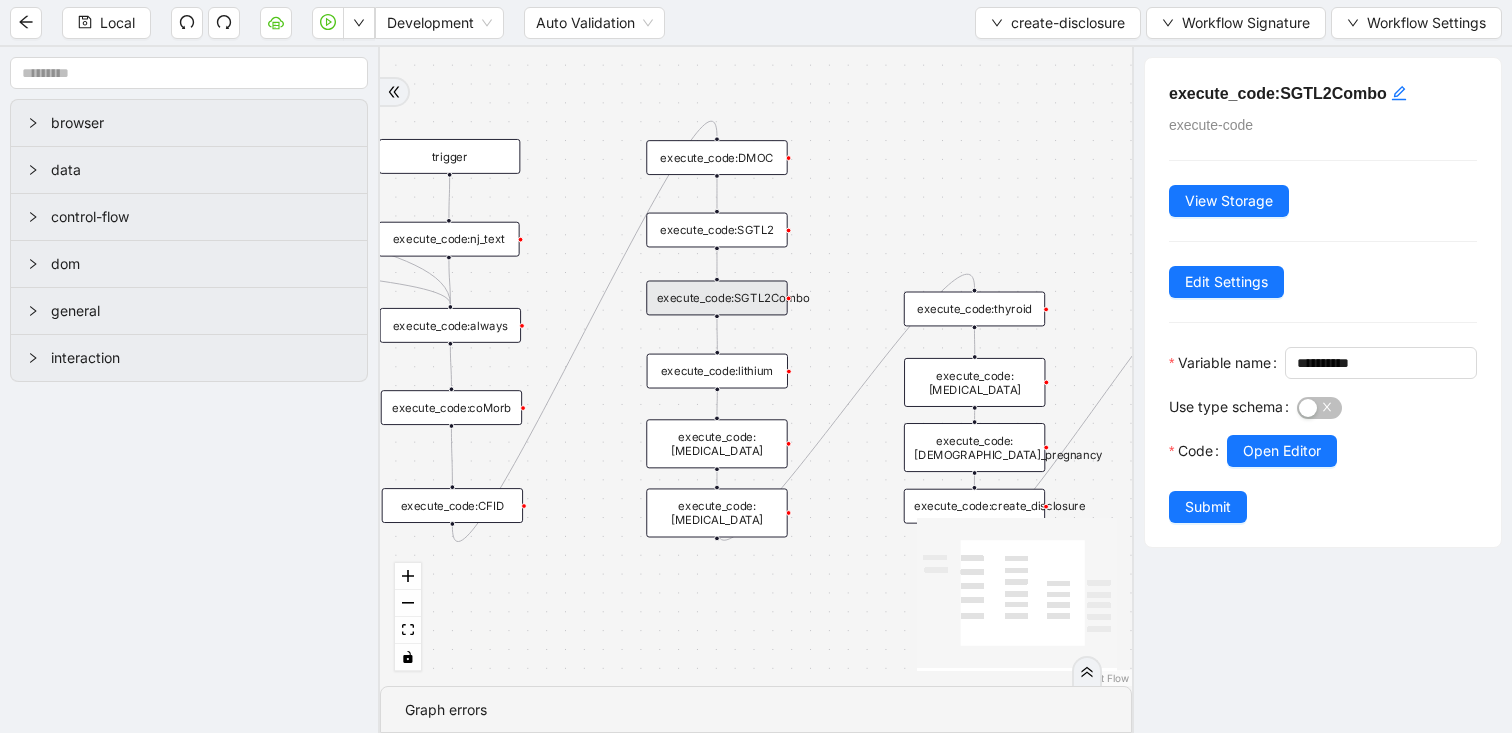 scroll, scrollTop: 7, scrollLeft: 0, axis: vertical 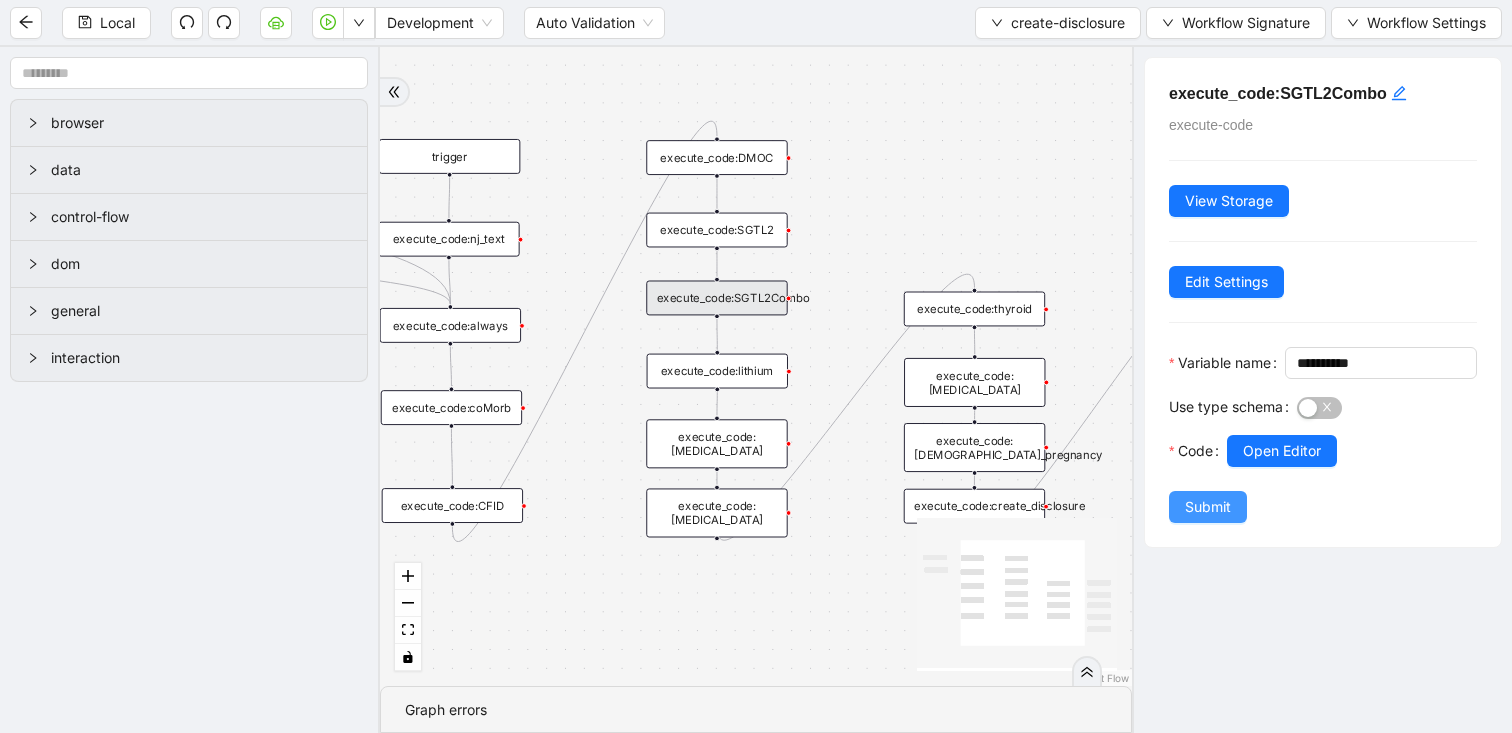 click on "Submit" at bounding box center (1208, 507) 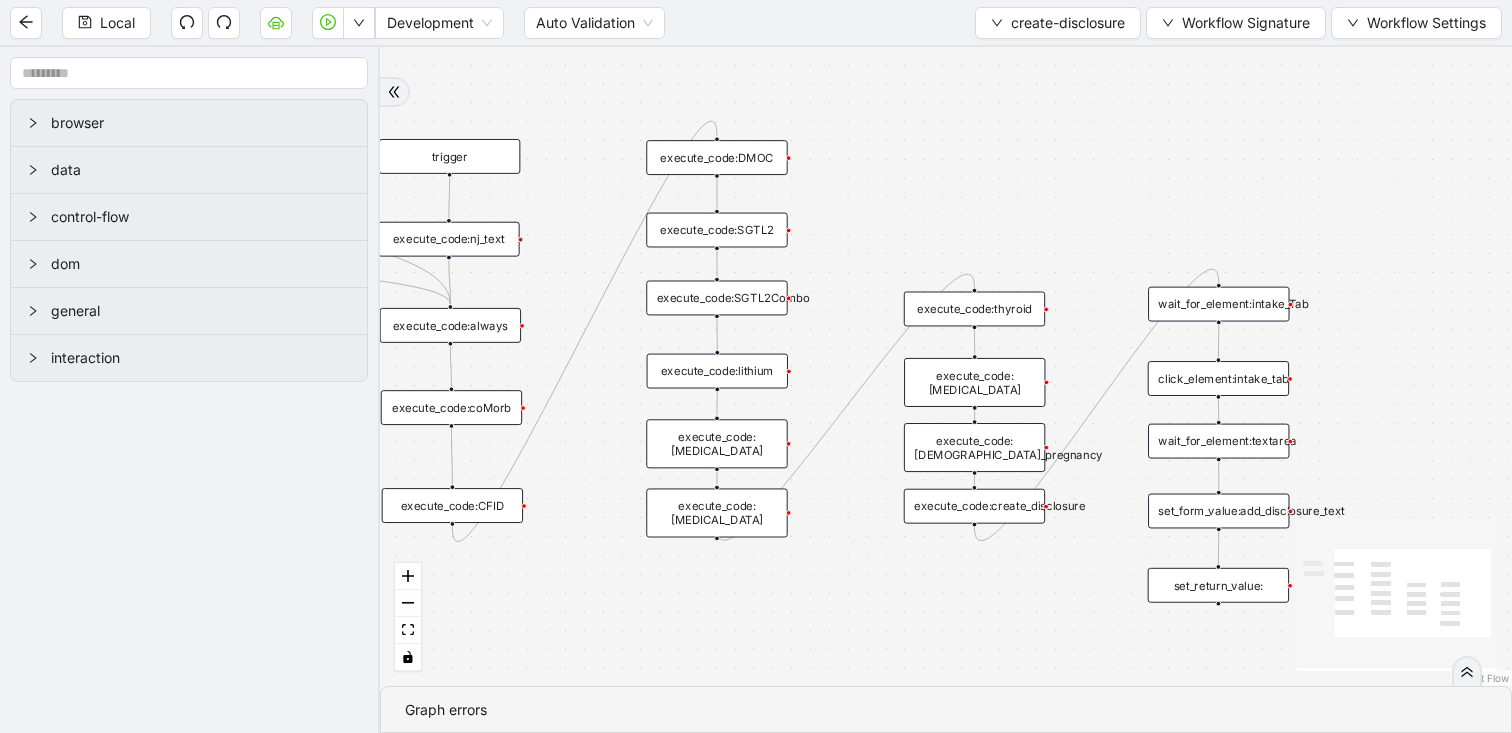 click on "execute_code:SGTL2" at bounding box center [716, 230] 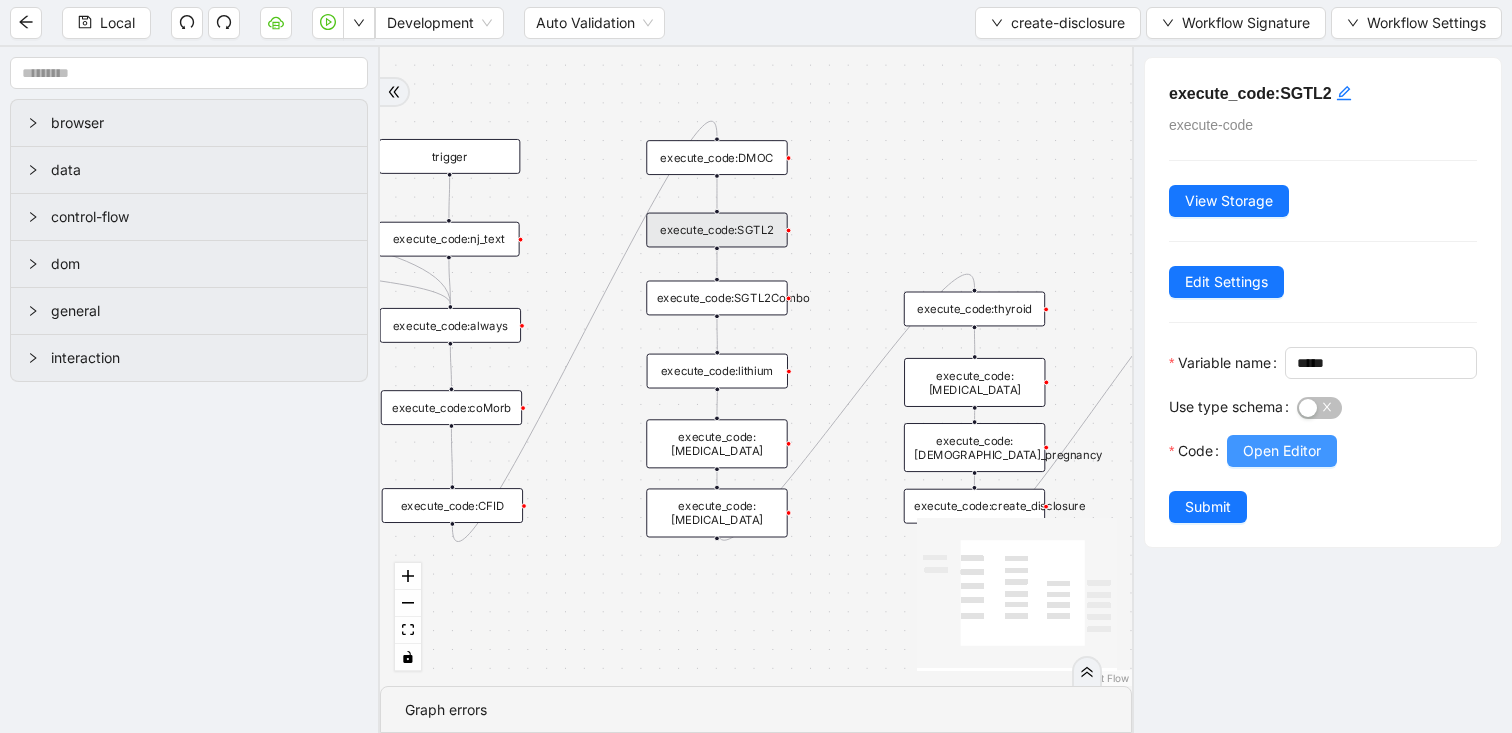 click on "Open Editor" at bounding box center [1282, 451] 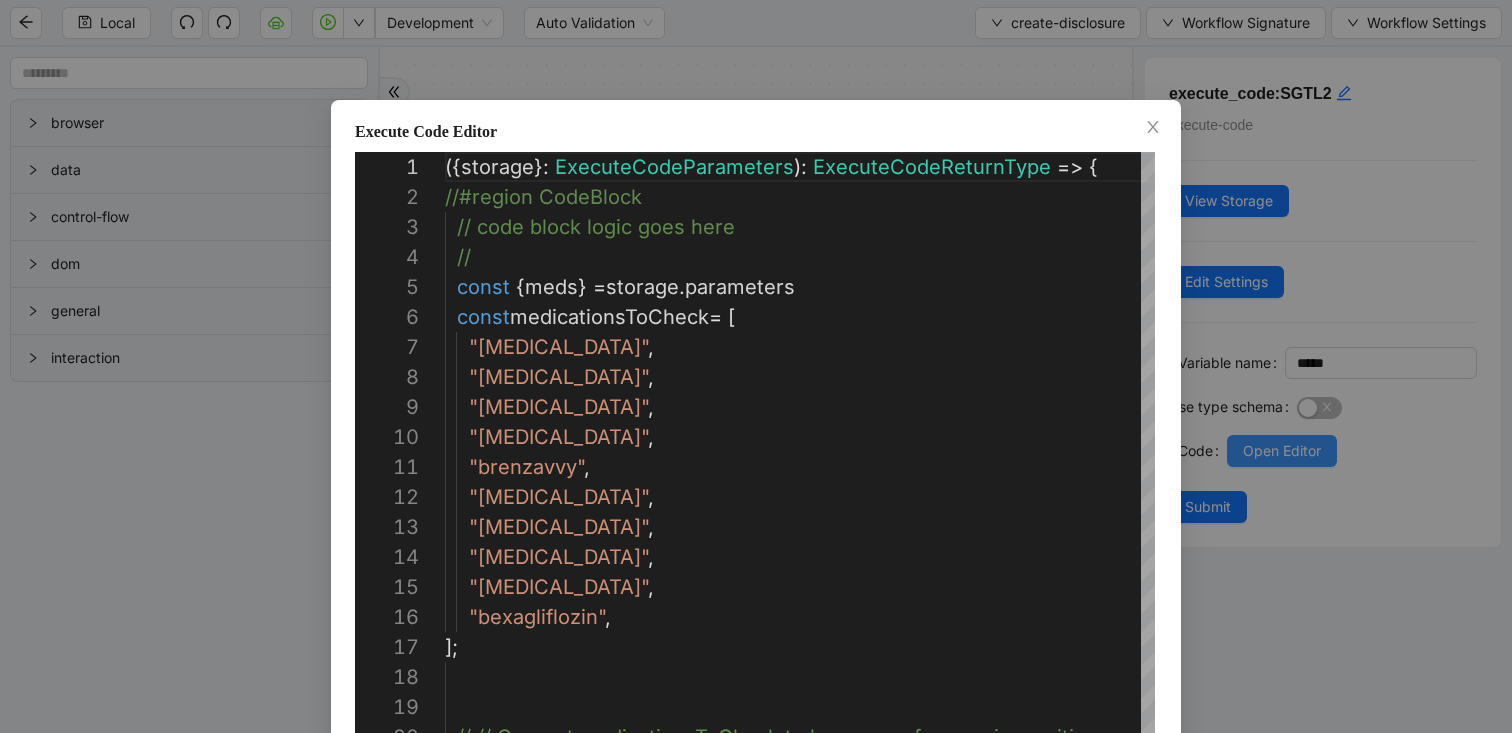 scroll, scrollTop: 300, scrollLeft: 0, axis: vertical 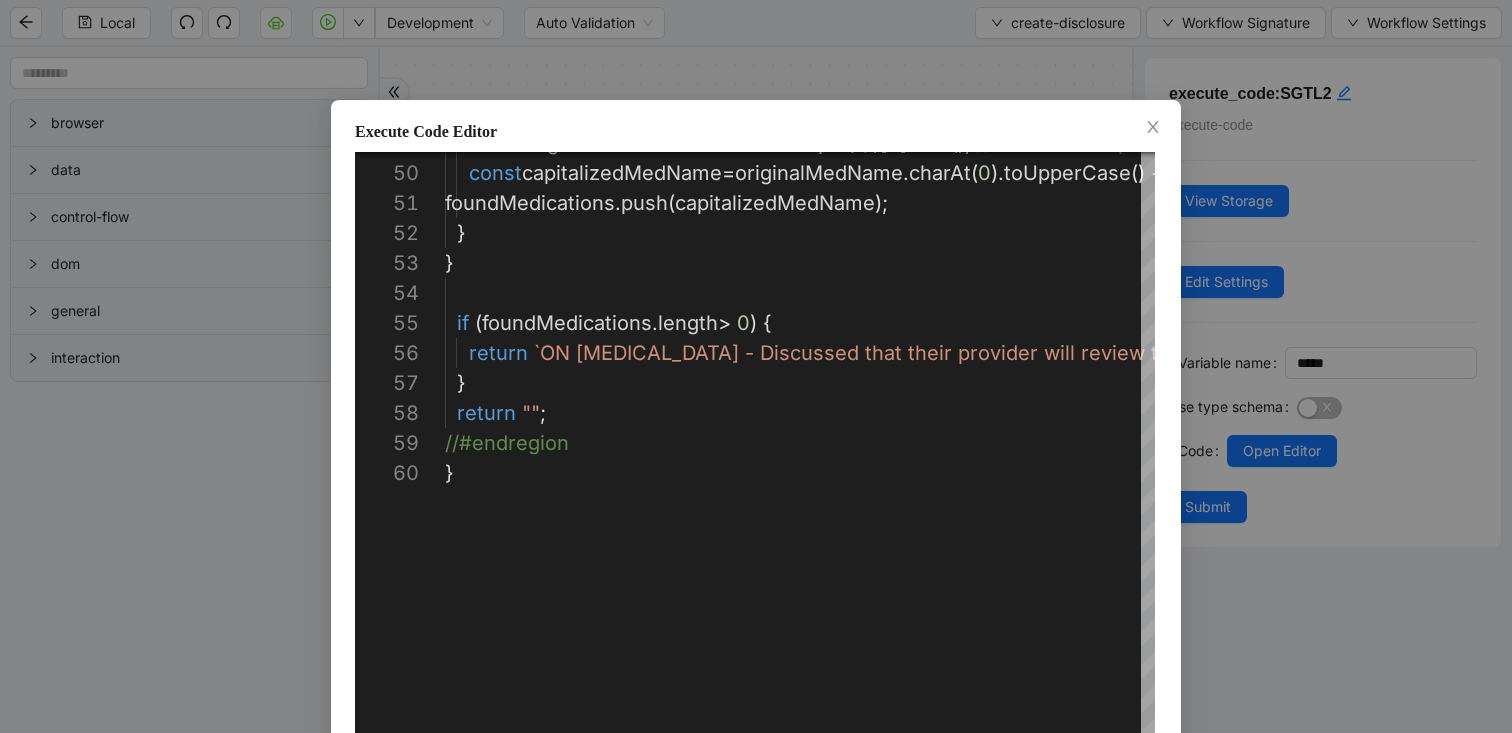 click on "Execute Code Editor 49 50 51 52 53 54 55 56 57 58 59 60      const  originalMedName  =  medName . split ( '(' )[ 0 ]. trim ();   // Remove the part in parentheses      const  capitalizedMedName  =  originalMedName . charAt ( 0 ). toUpperCase ()   +  originalMedName . slice ( 1 ). toLowerCase ();     foundMedications . push ( capitalizedMedName );    } }    if   ( foundMedications . length  >   0 )   {      return   `ON [MEDICAL_DATA] - Discussed that their provide r will review their past medical history and MAY O R MAY NOT stop  ${ foundMedications . join ( ', ' )}  a few days prior to diet changes to avoid diabeti c [MEDICAL_DATA] which is a medical emergency requir ing intensive care hospital stay. Discussed the im portance of logging ketones daily when taking this  medication and following [PERSON_NAME]. ` ;    }    return   "" ; //#endregion } Enter to Rename, ⇧Enter to Preview Cancel Save" at bounding box center (756, 366) 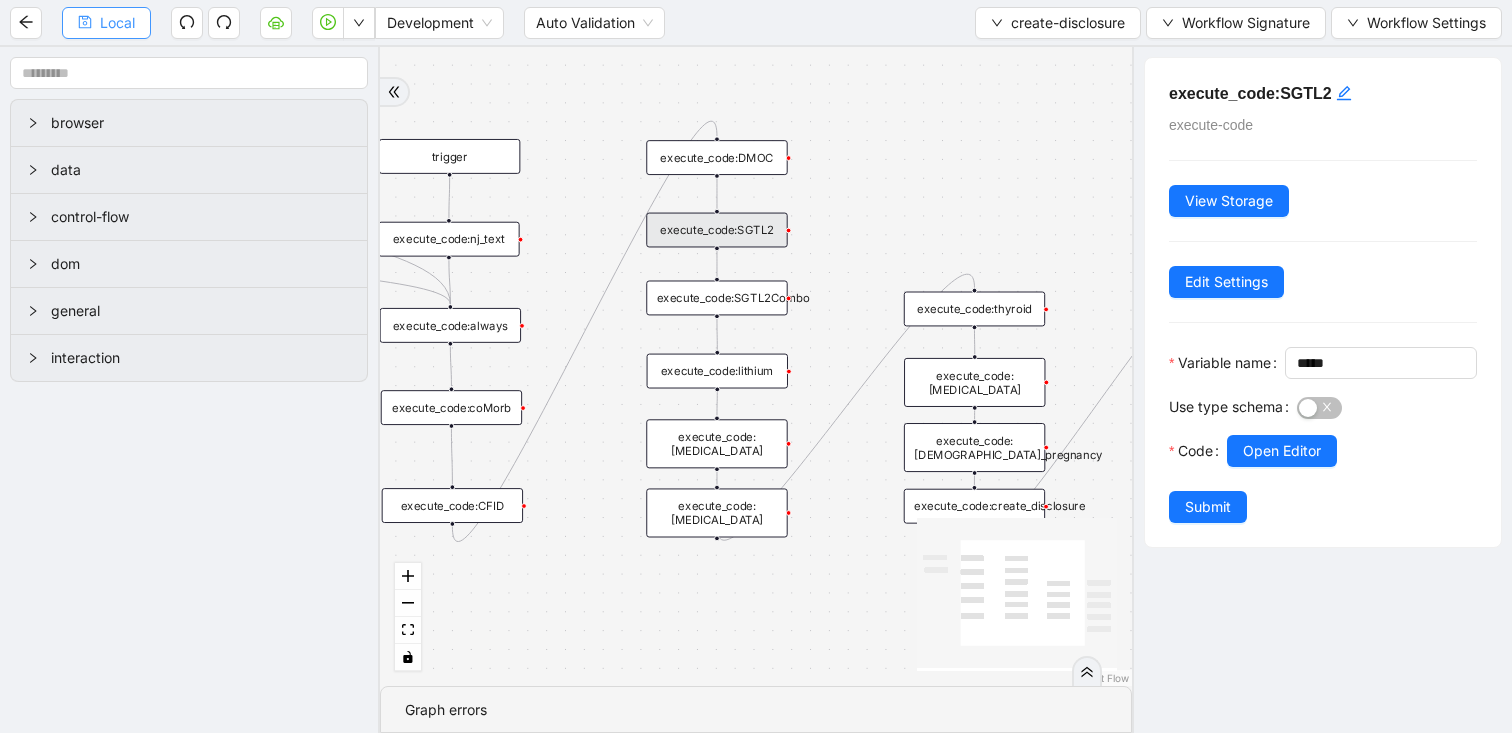 click on "Local" at bounding box center (117, 23) 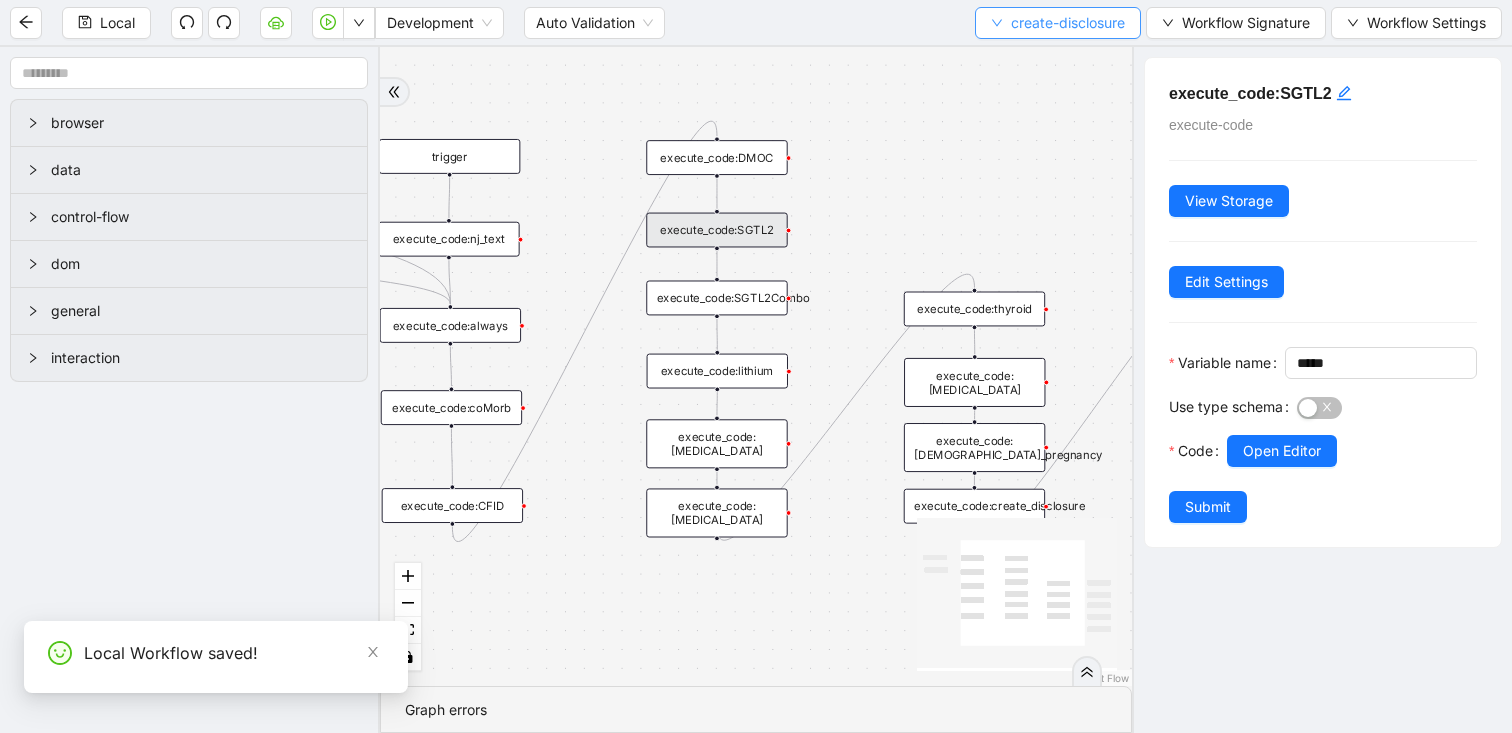 click on "create-disclosure" at bounding box center [1068, 23] 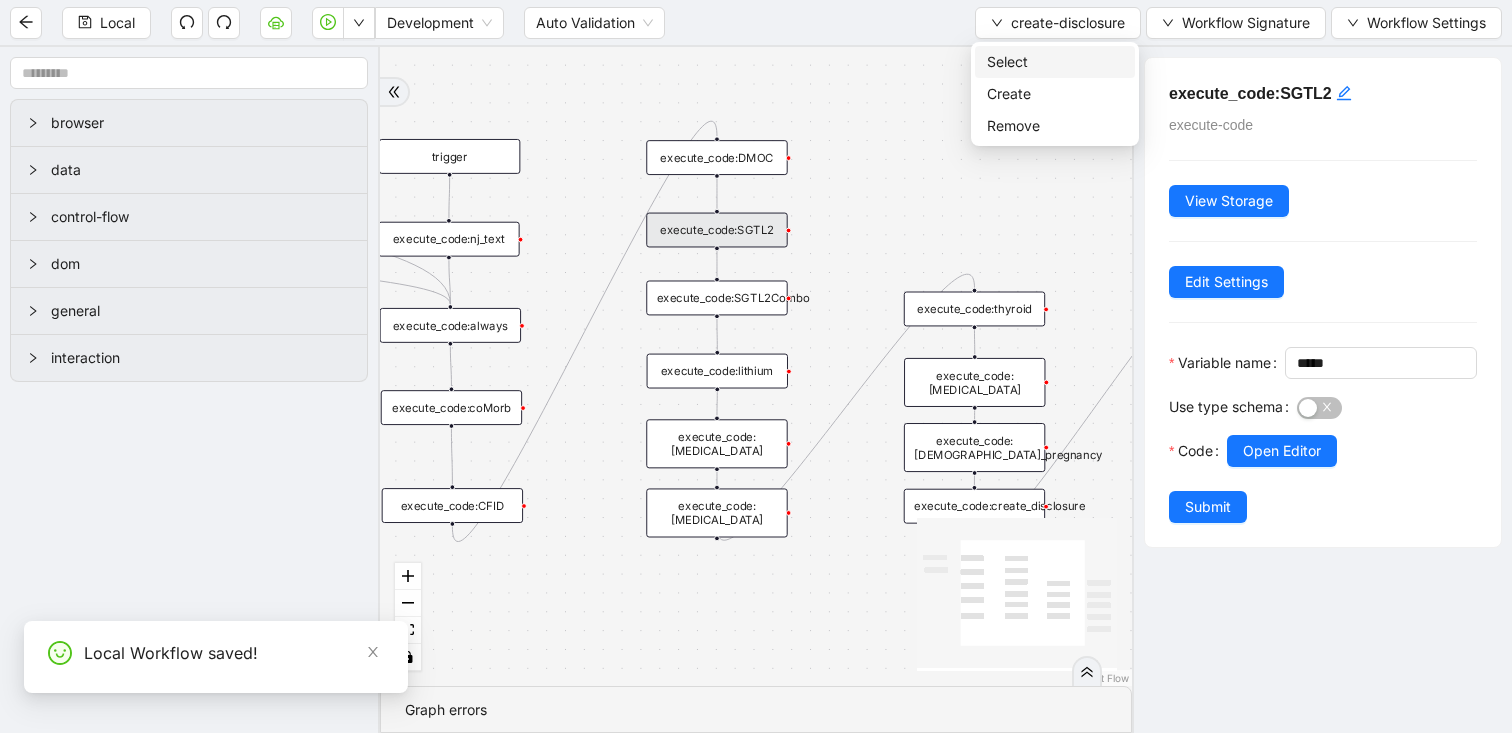click on "Select" at bounding box center (1055, 62) 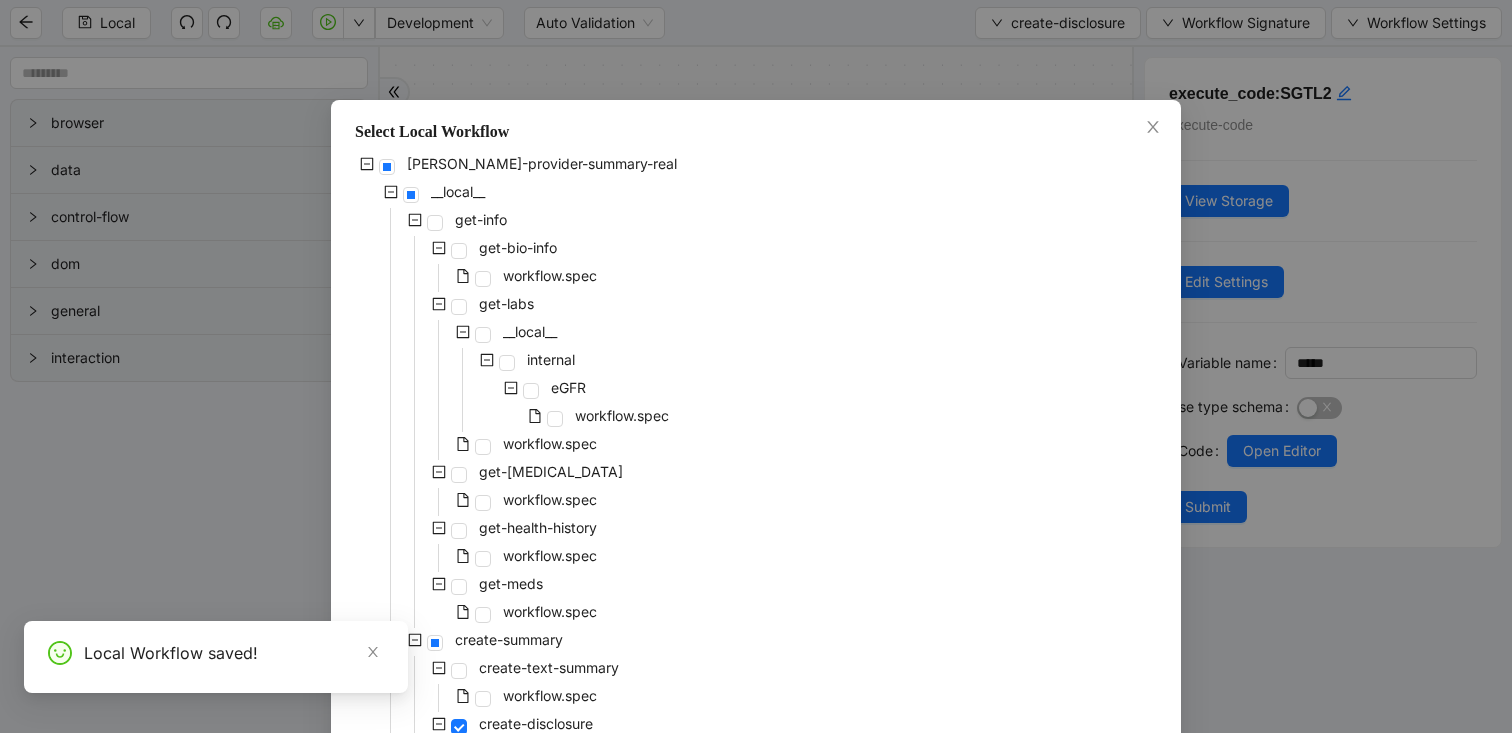 scroll, scrollTop: 235, scrollLeft: 0, axis: vertical 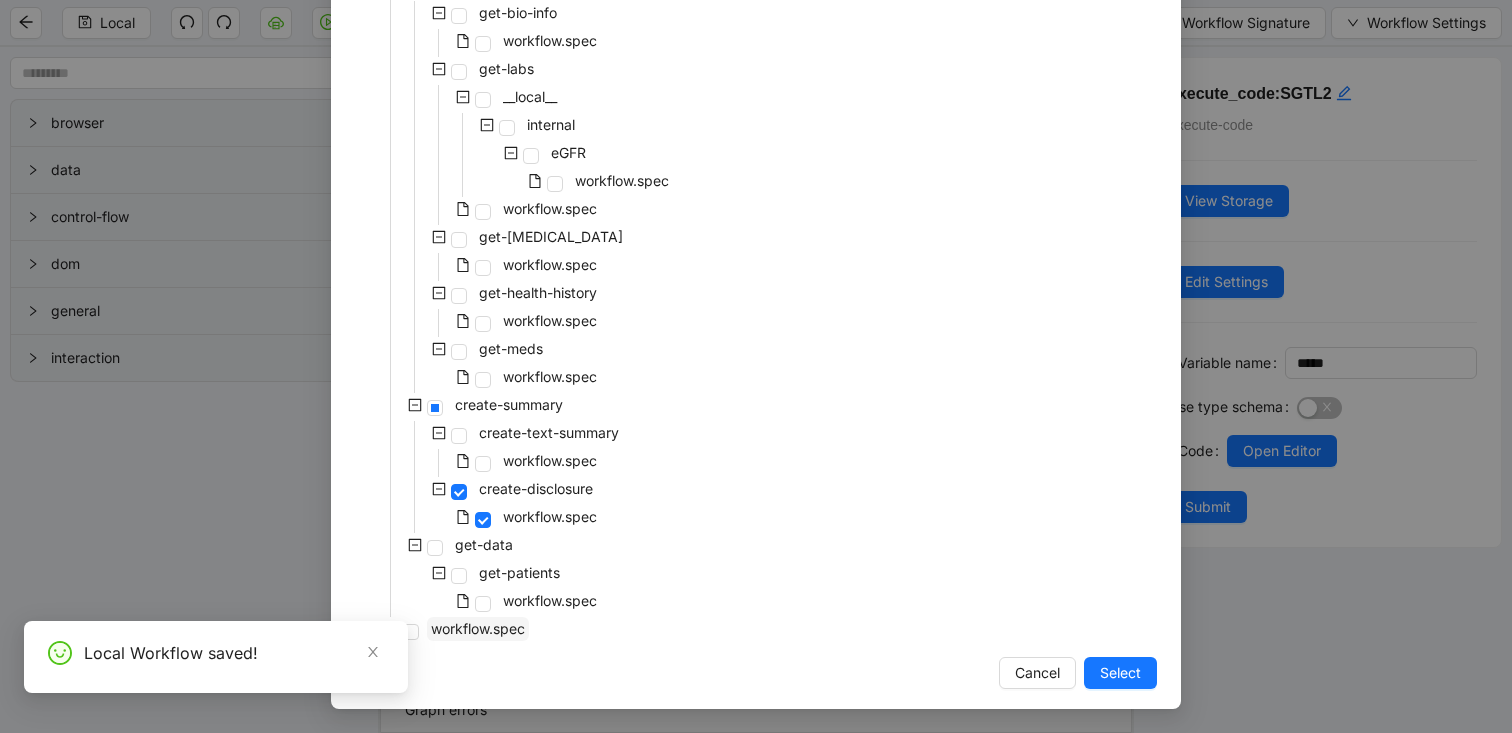 click on "workflow.spec" at bounding box center [478, 628] 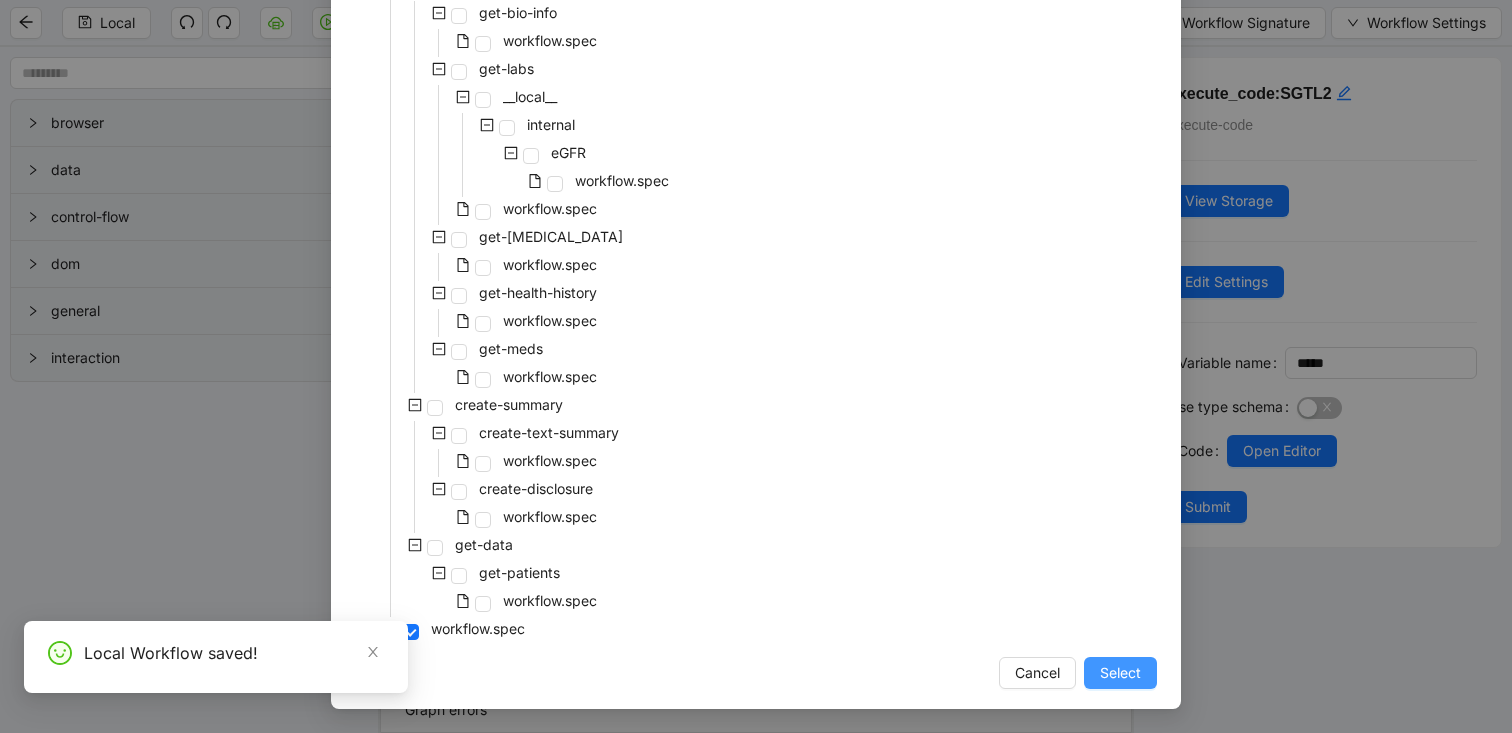 click on "Select" at bounding box center [1120, 673] 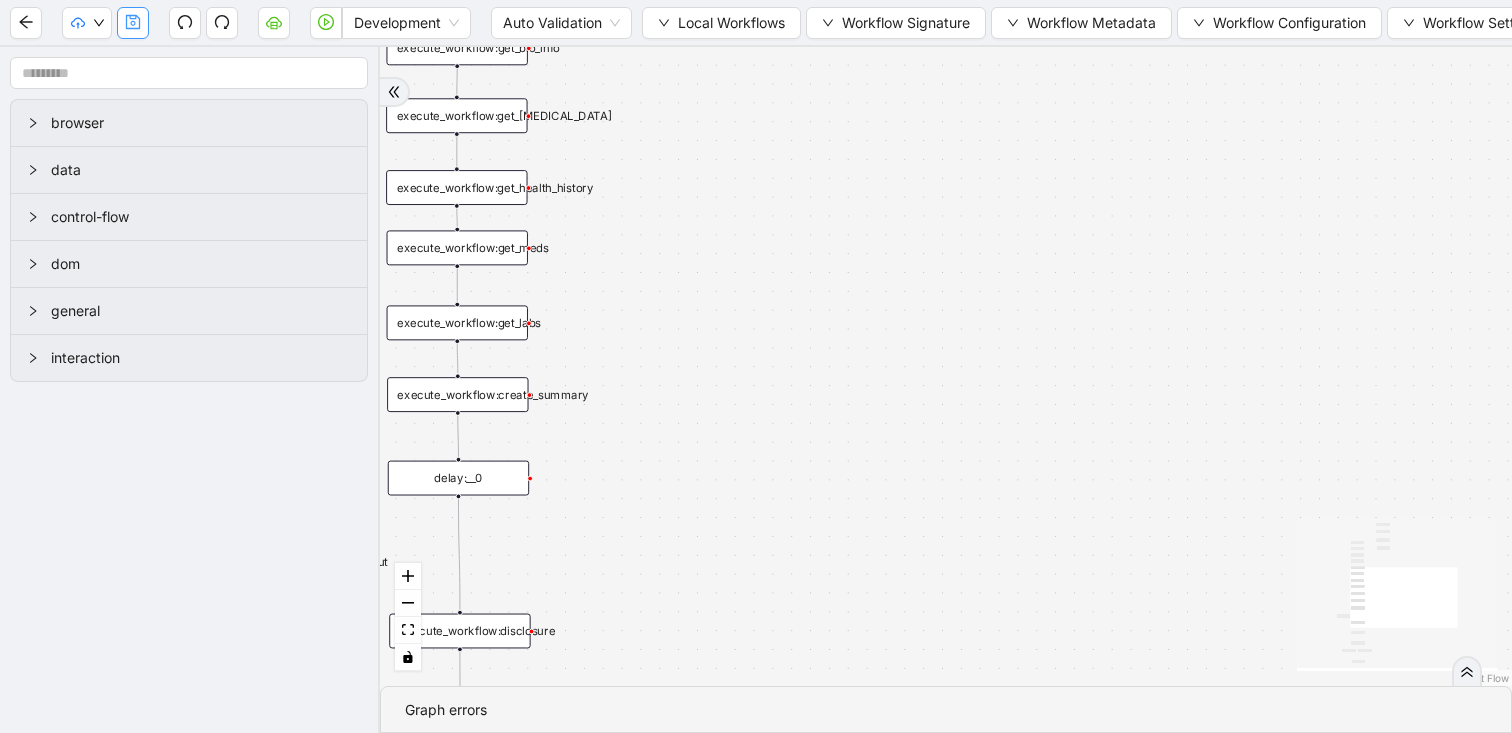 click 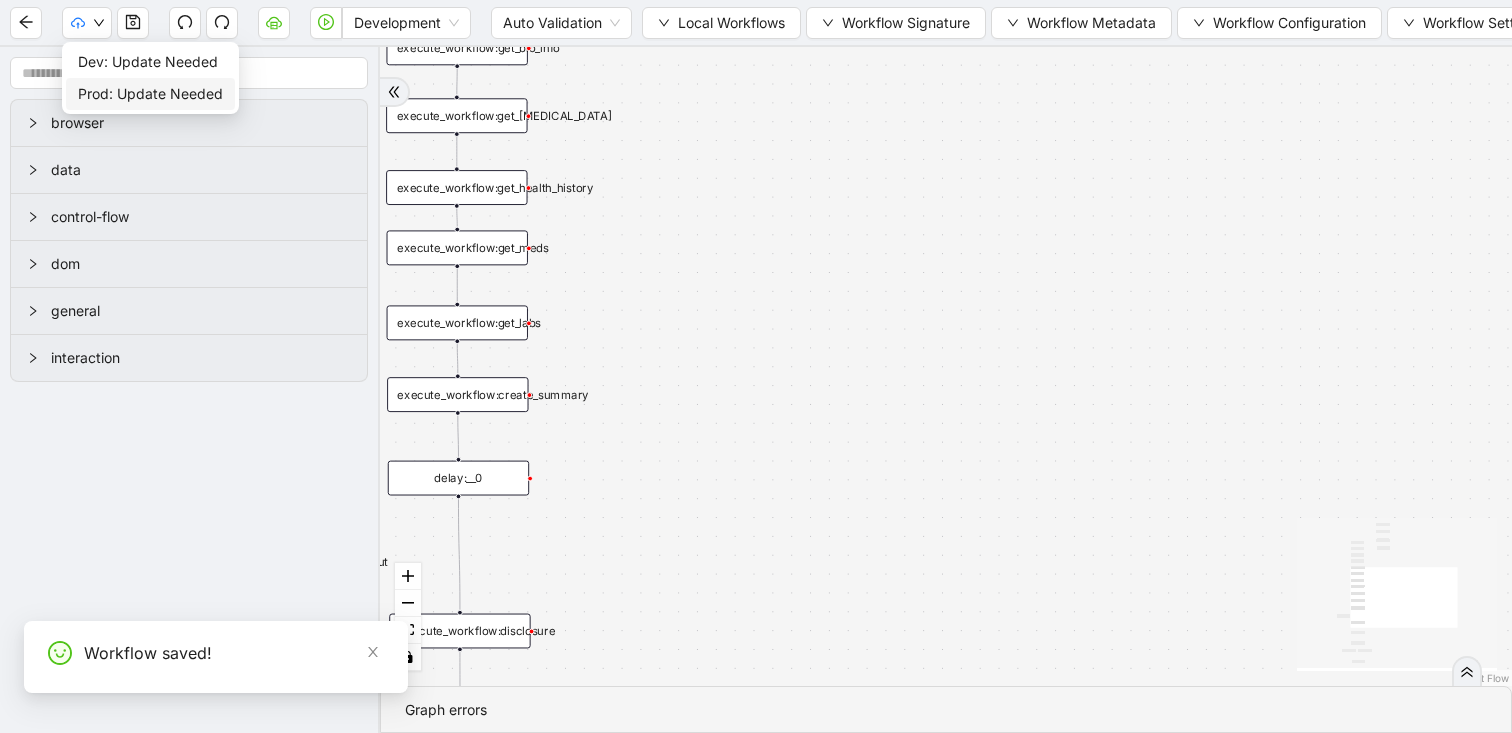 drag, startPoint x: 92, startPoint y: 91, endPoint x: 316, endPoint y: 140, distance: 229.29675 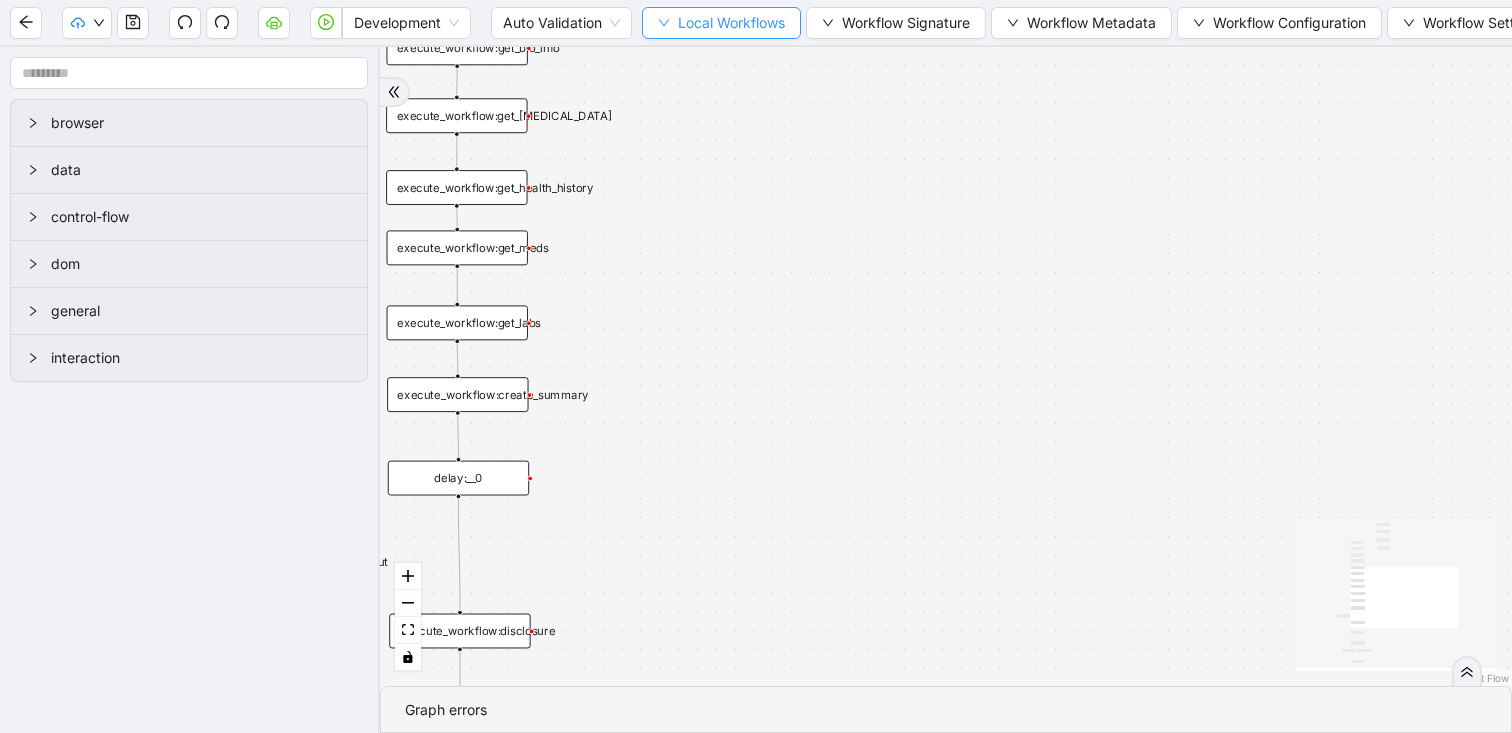 click on "Local Workflows" at bounding box center (731, 23) 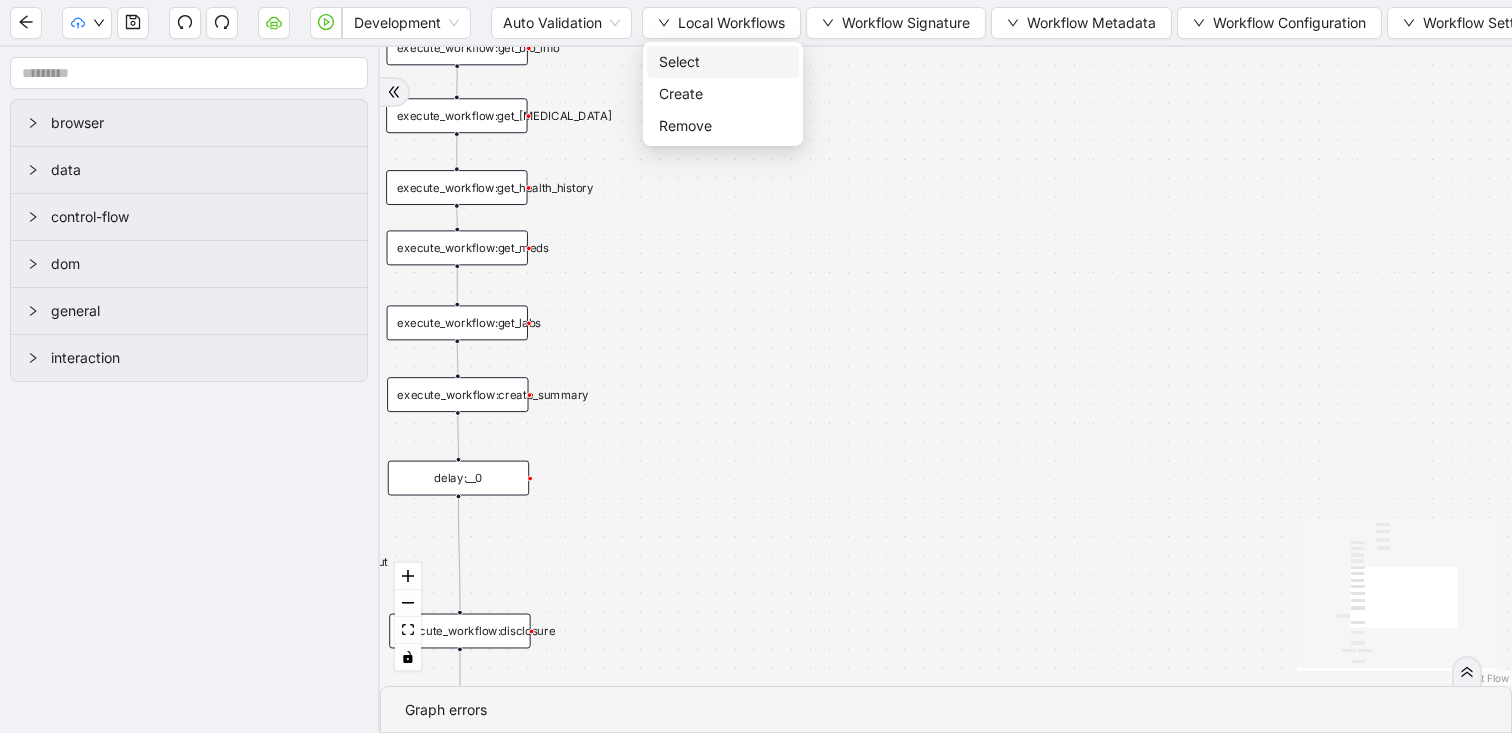 click on "Select" at bounding box center [723, 62] 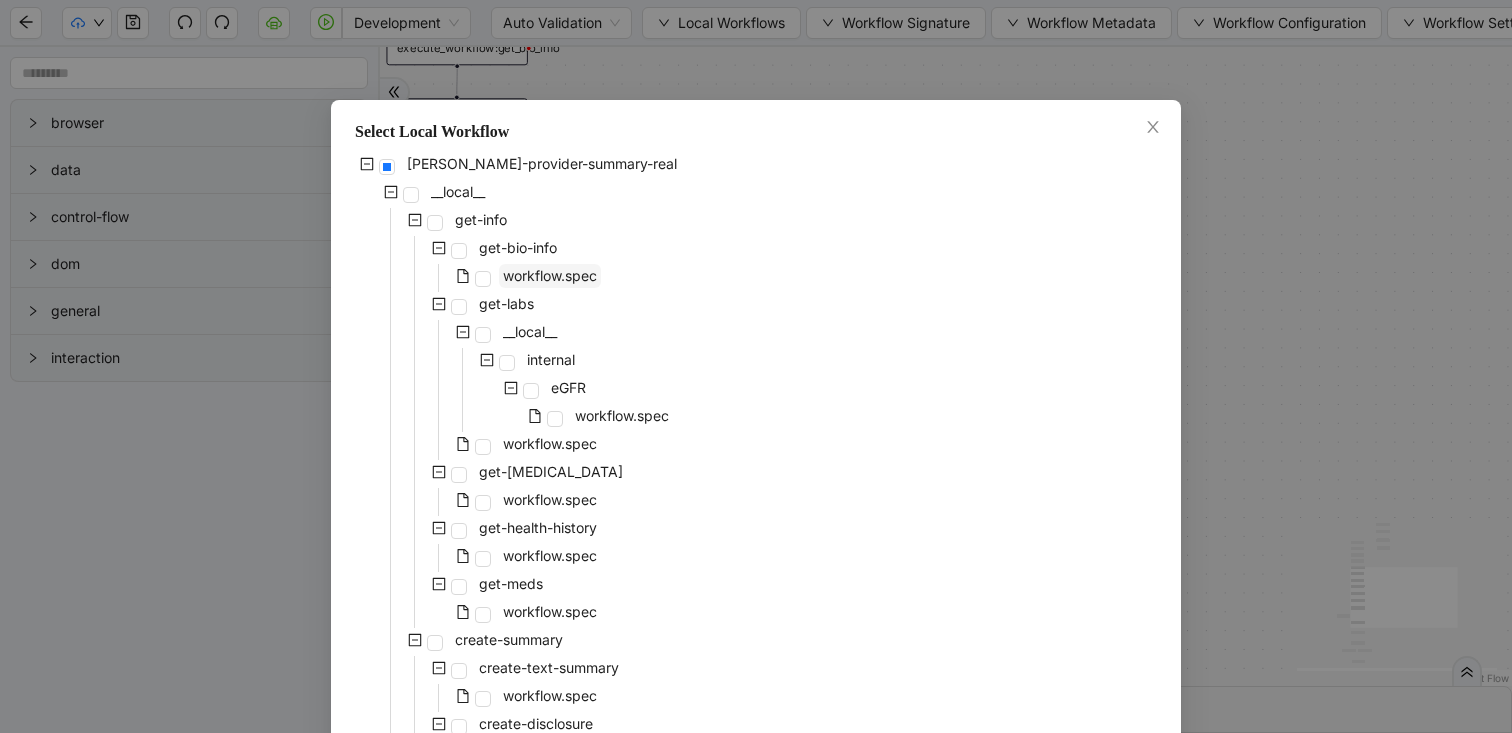 click on "workflow.spec" at bounding box center (550, 275) 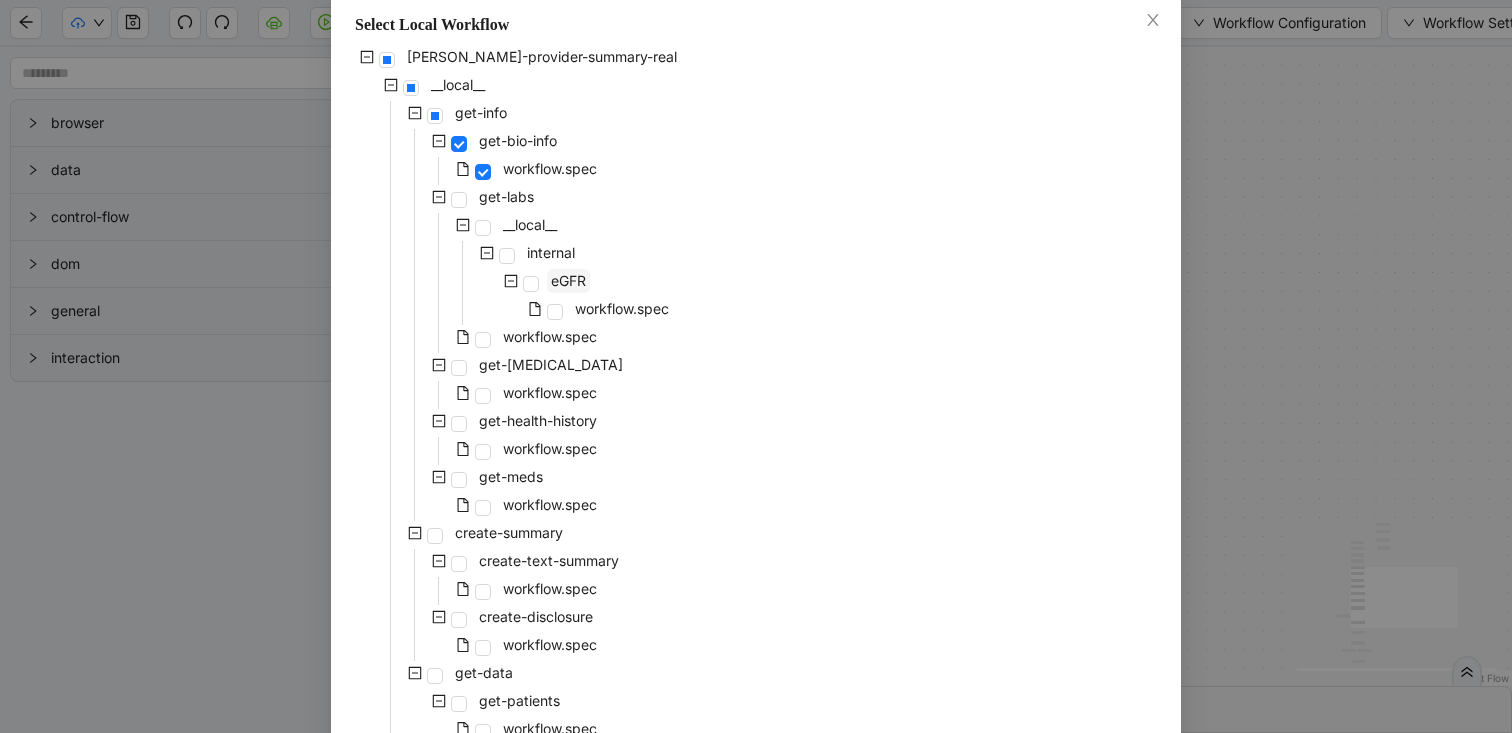scroll, scrollTop: 235, scrollLeft: 0, axis: vertical 